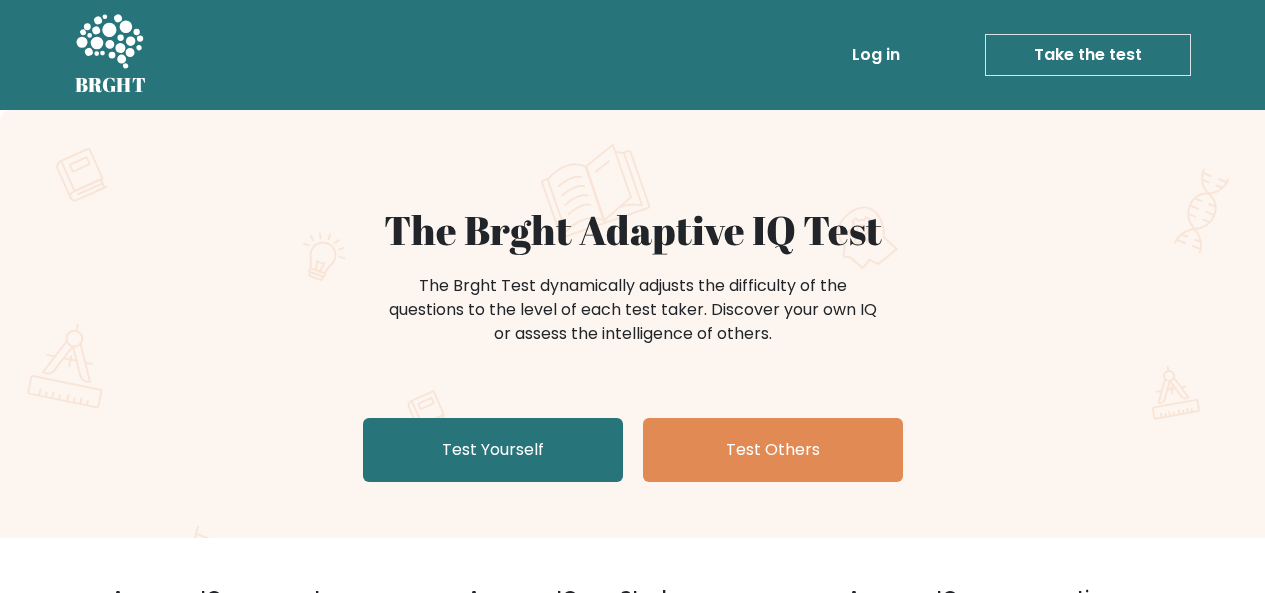 scroll, scrollTop: 0, scrollLeft: 0, axis: both 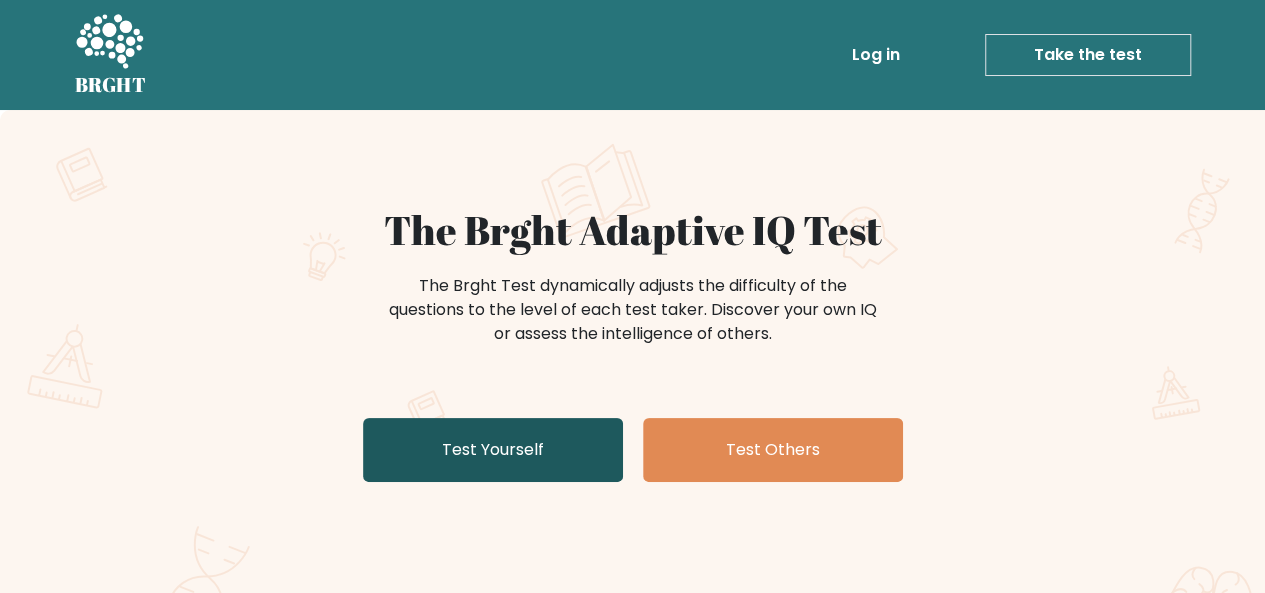click on "Test Yourself" at bounding box center [493, 450] 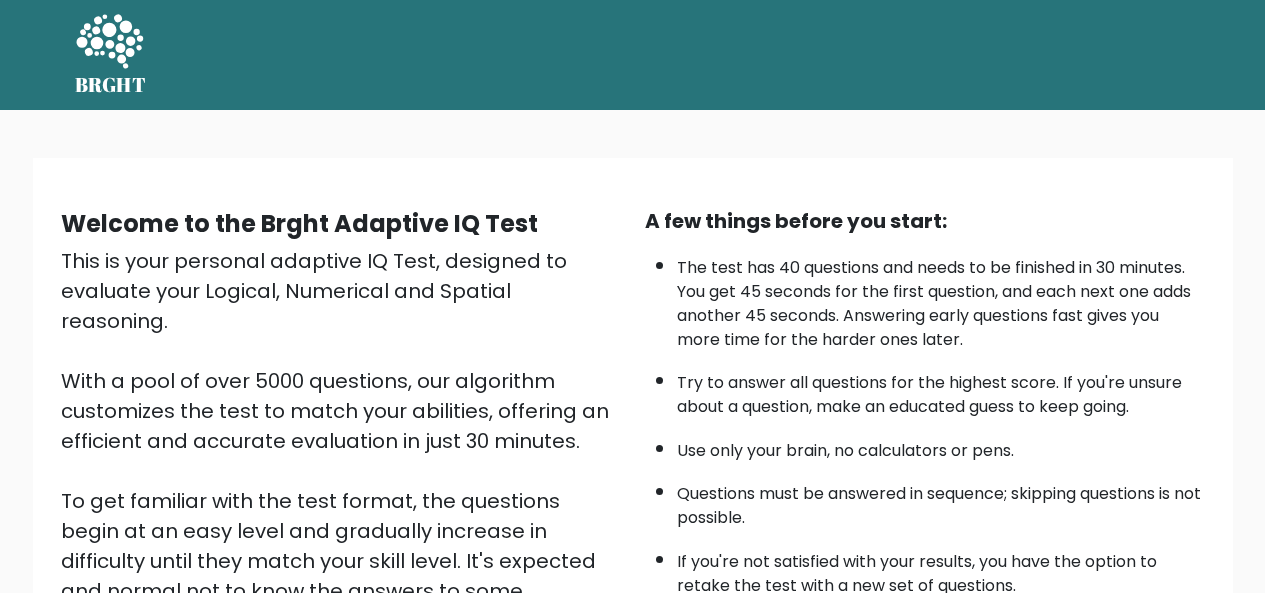 scroll, scrollTop: 0, scrollLeft: 0, axis: both 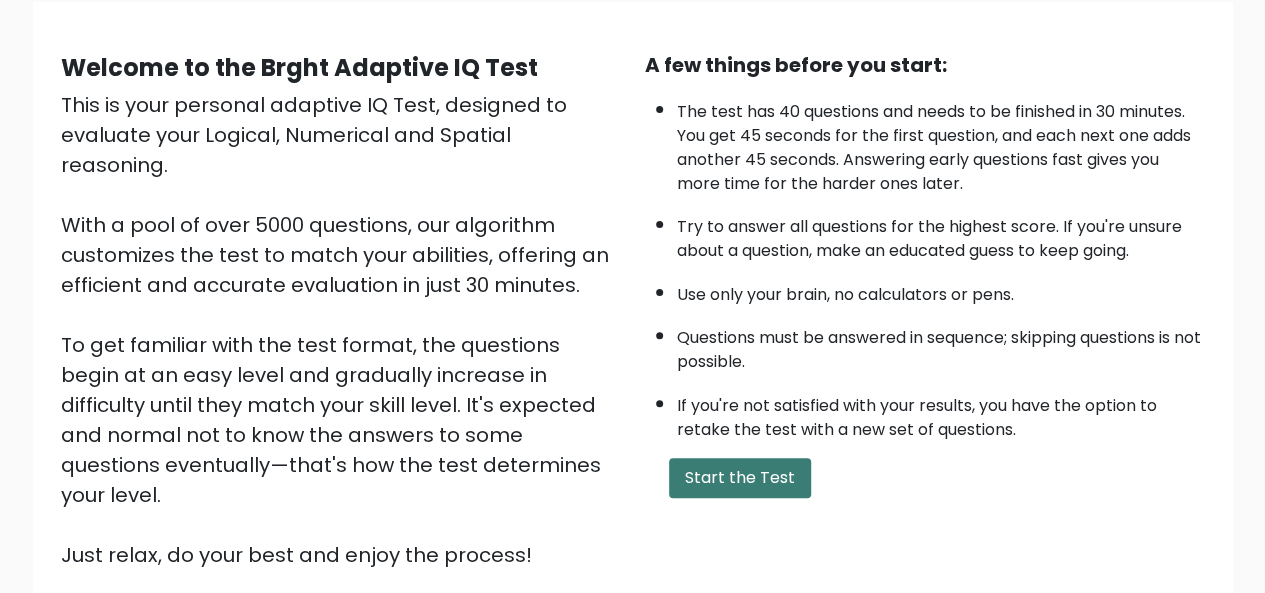 click on "Start the Test" at bounding box center [740, 478] 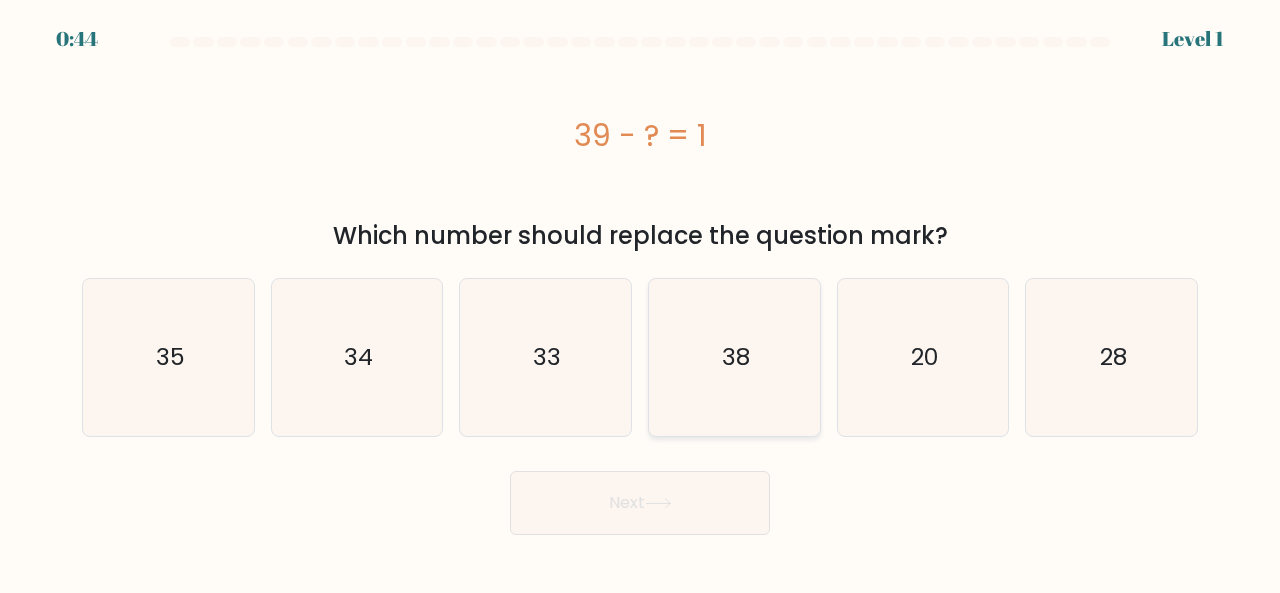 scroll, scrollTop: 0, scrollLeft: 0, axis: both 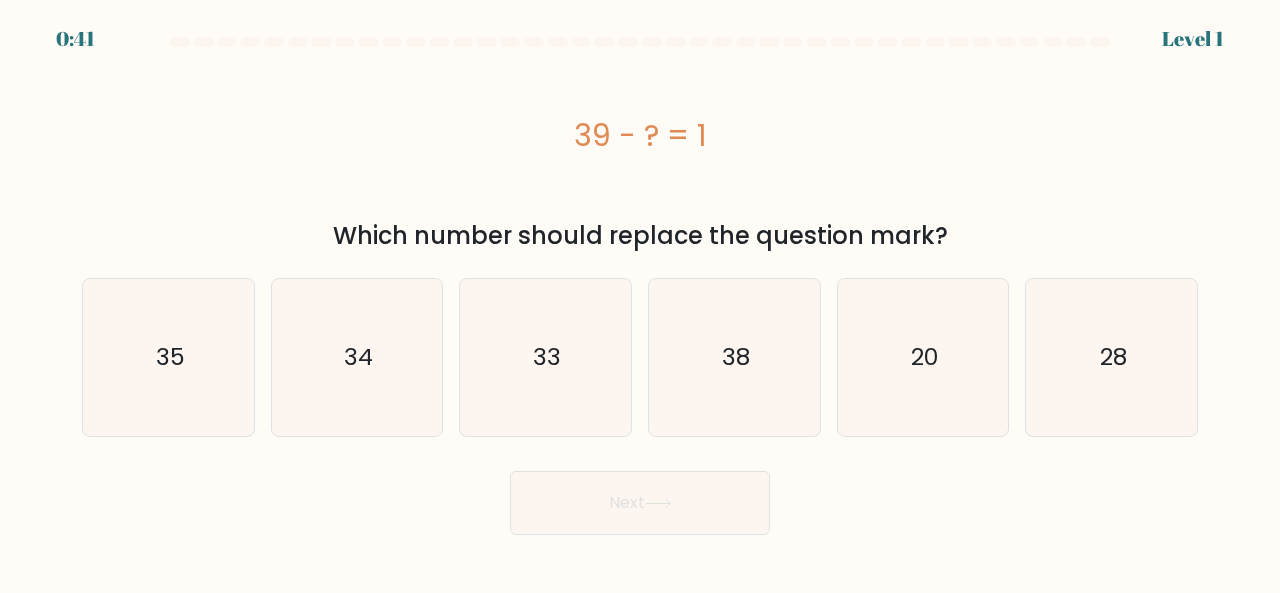 drag, startPoint x: 1279, startPoint y: 179, endPoint x: 1279, endPoint y: 222, distance: 43 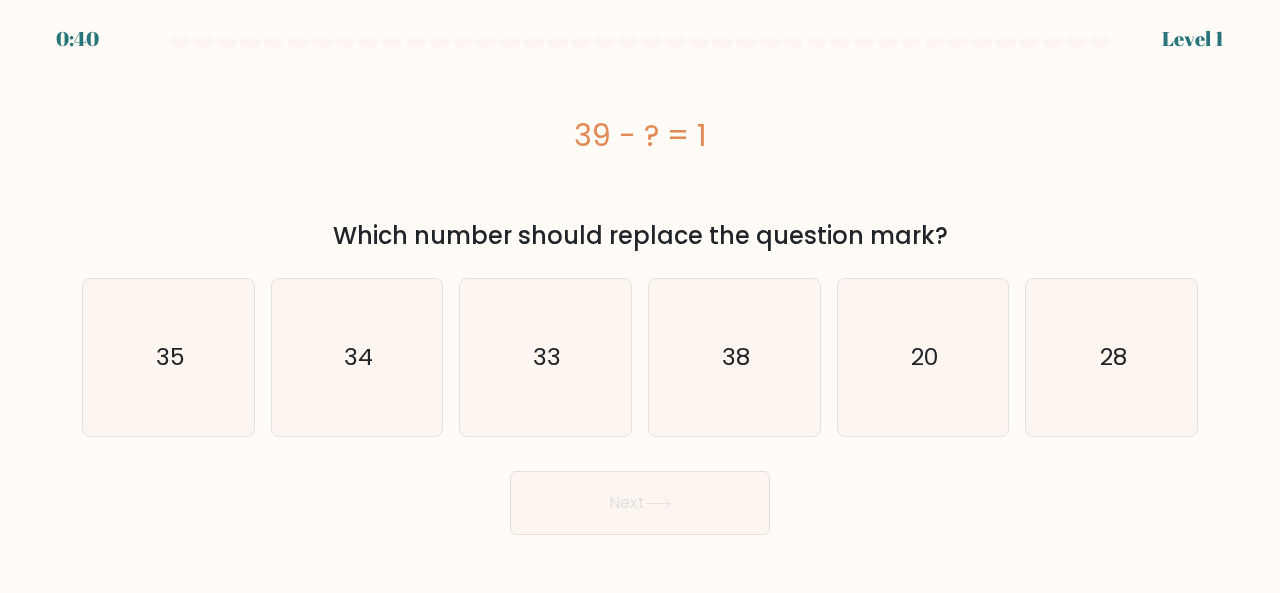click on "39 - ?  = 1" at bounding box center [640, 135] 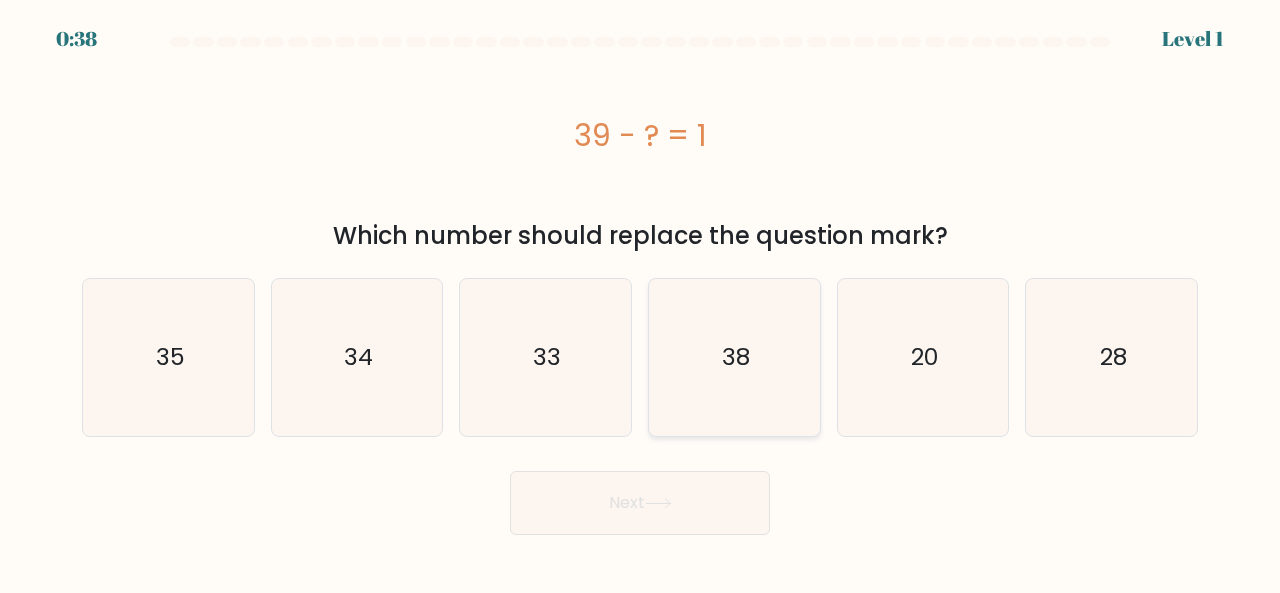 click on "38" 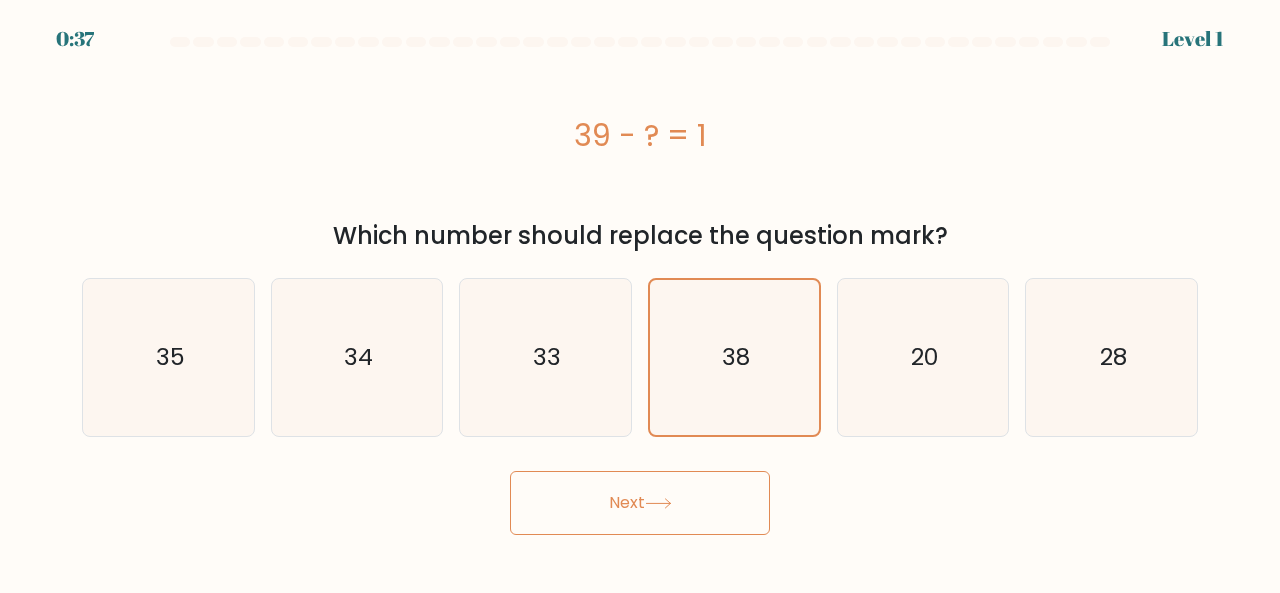 click on "Next" at bounding box center (640, 503) 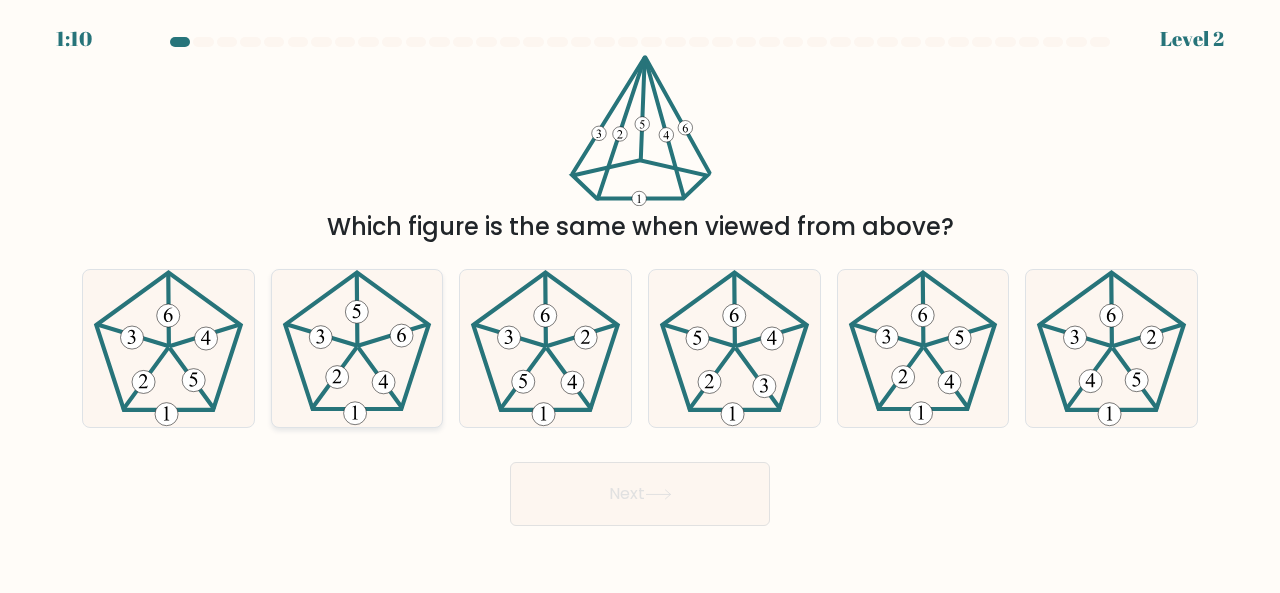 click 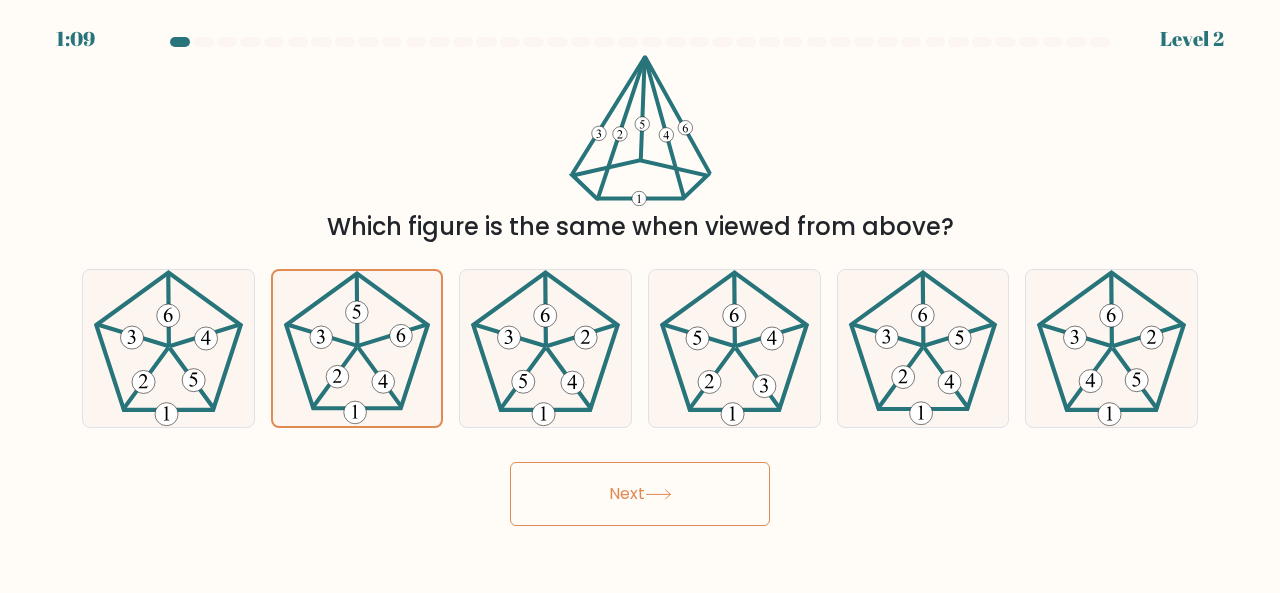click on "Next" at bounding box center (640, 494) 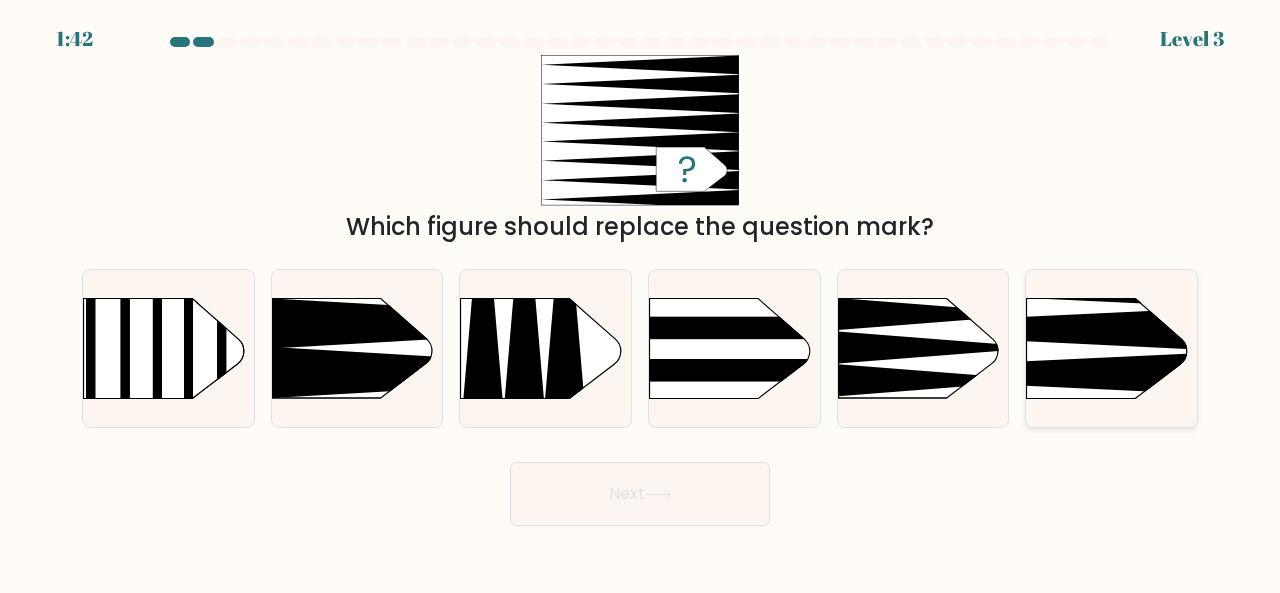 click 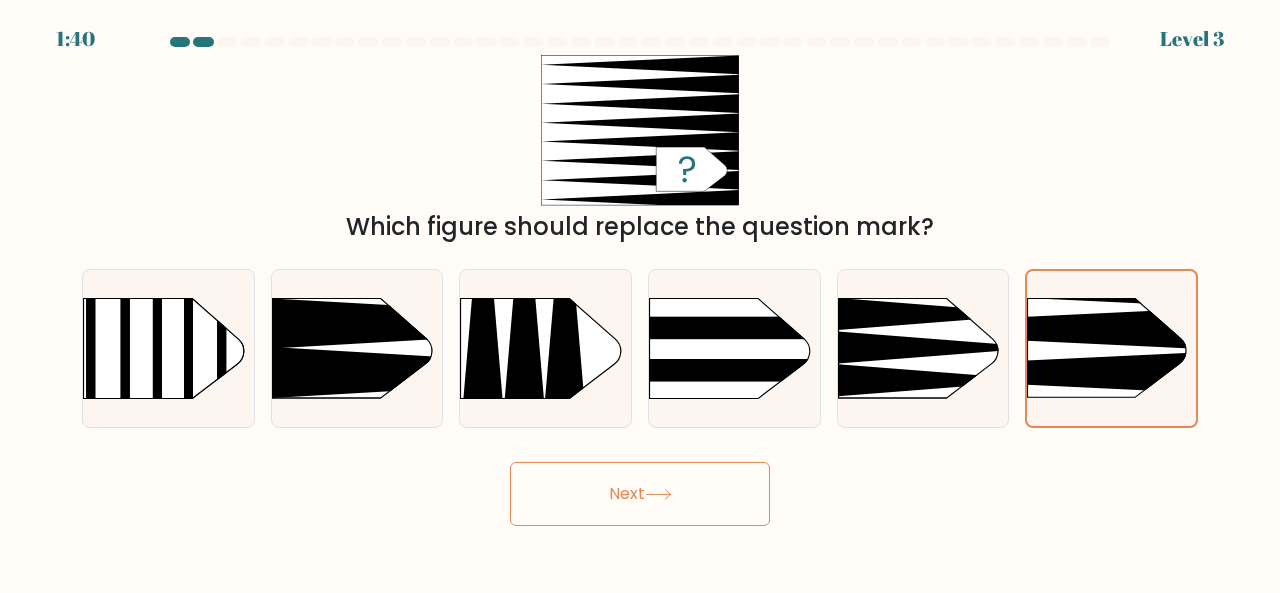 click on "Next" at bounding box center [640, 494] 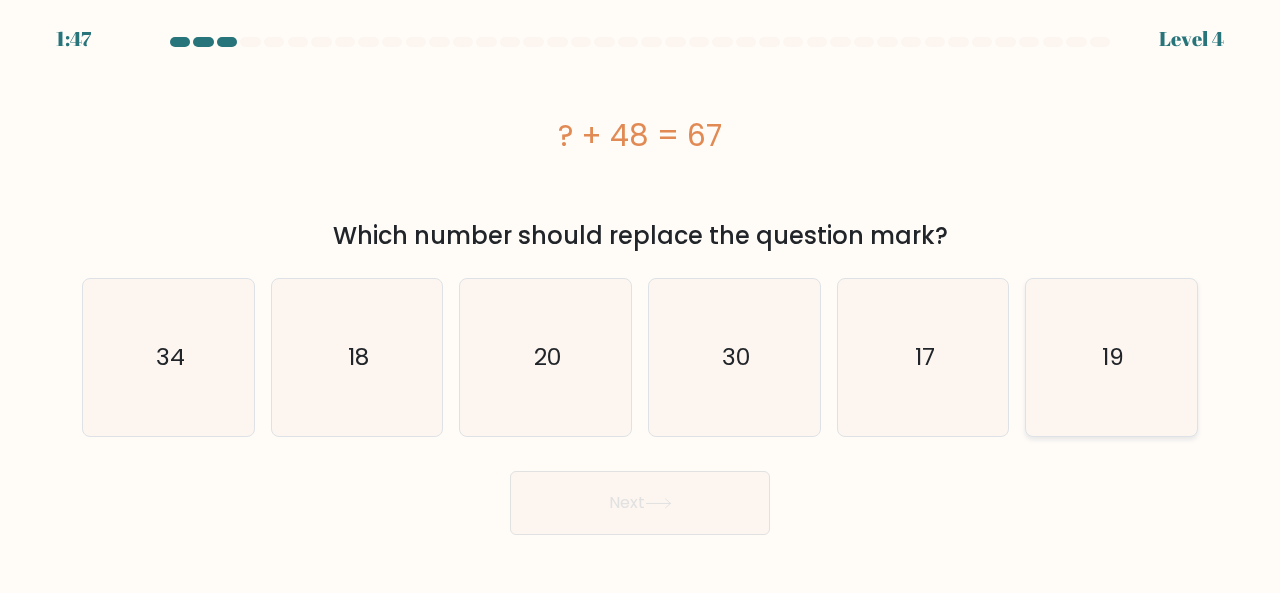 click on "19" 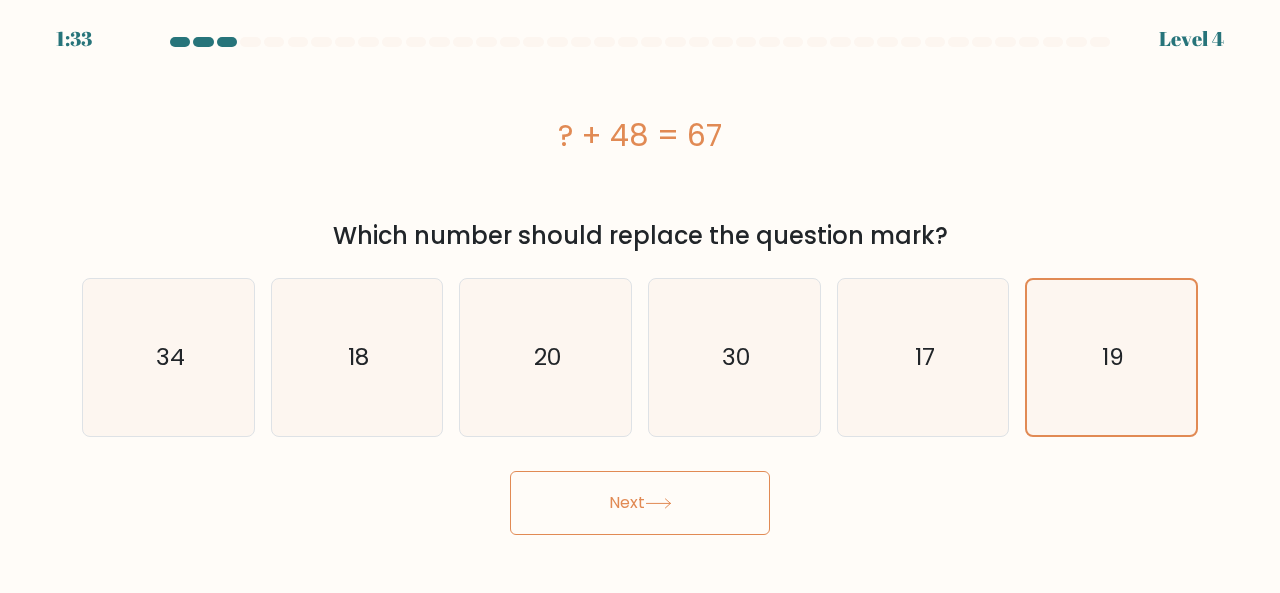 click on "Next" at bounding box center (640, 503) 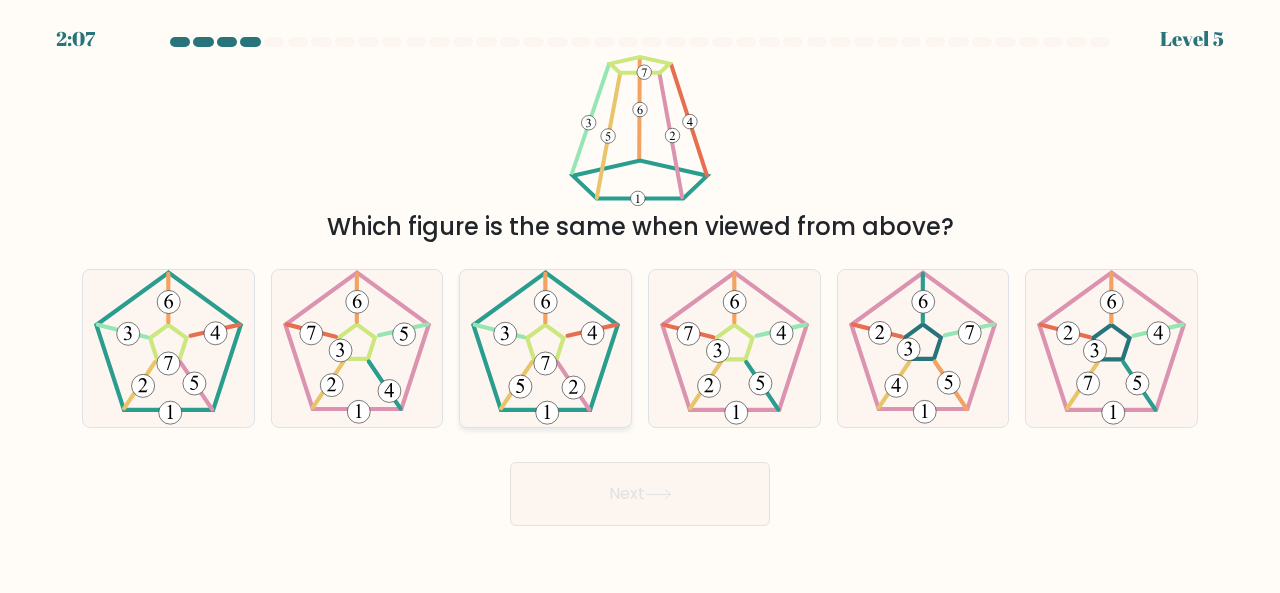 click 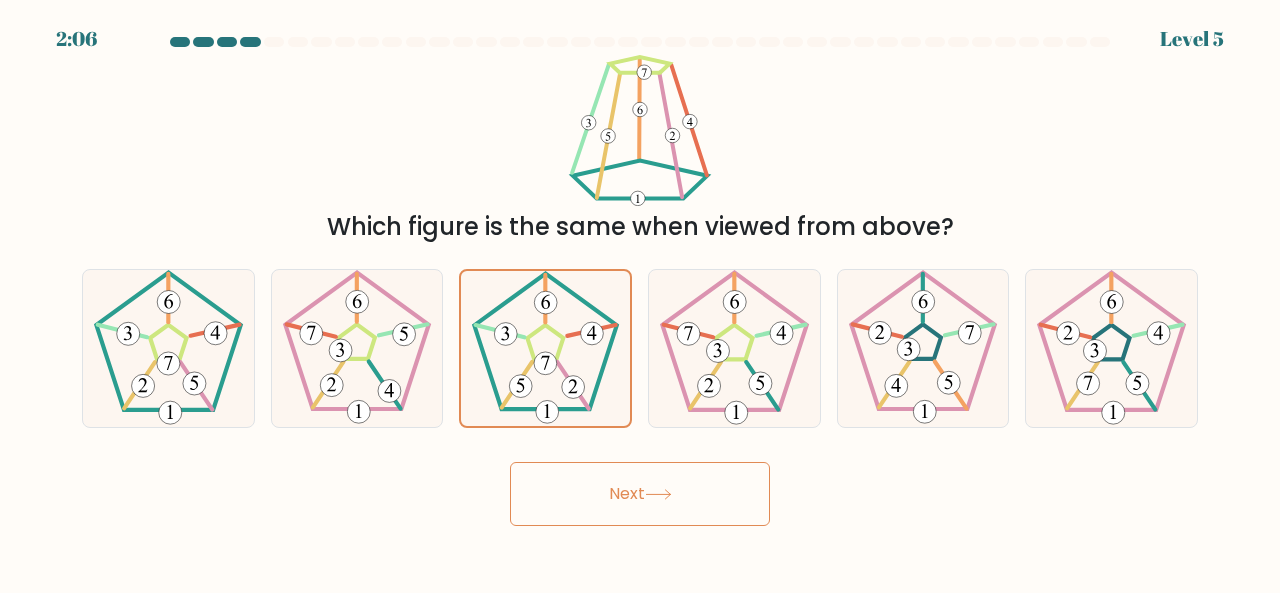 click on "Next" at bounding box center (640, 494) 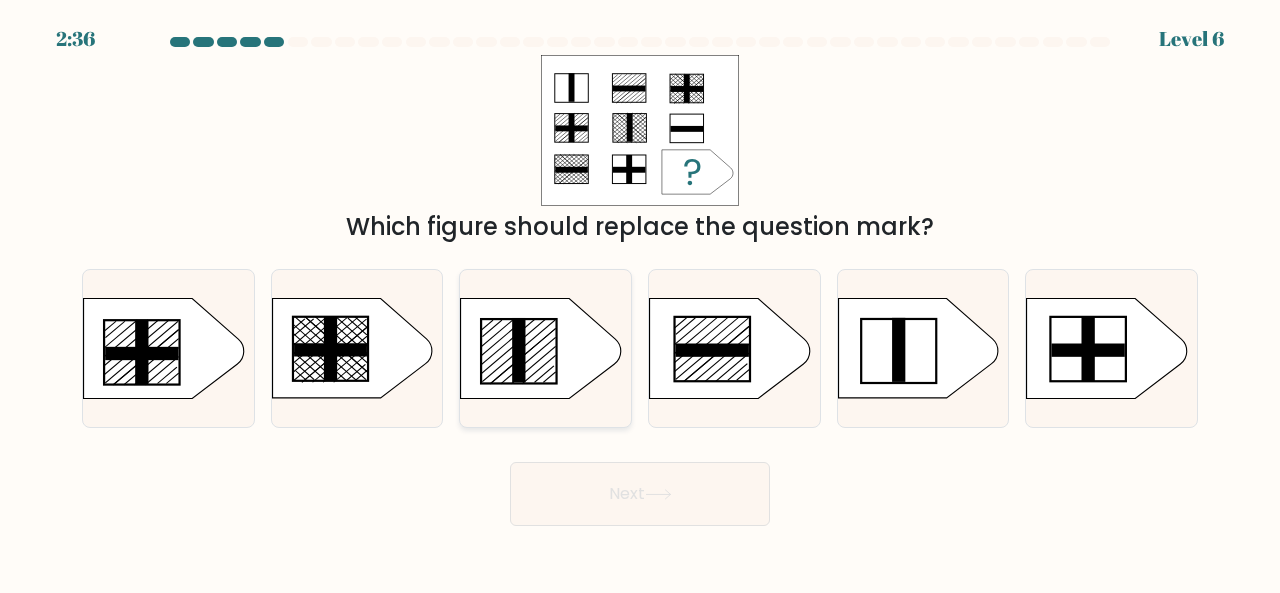 click 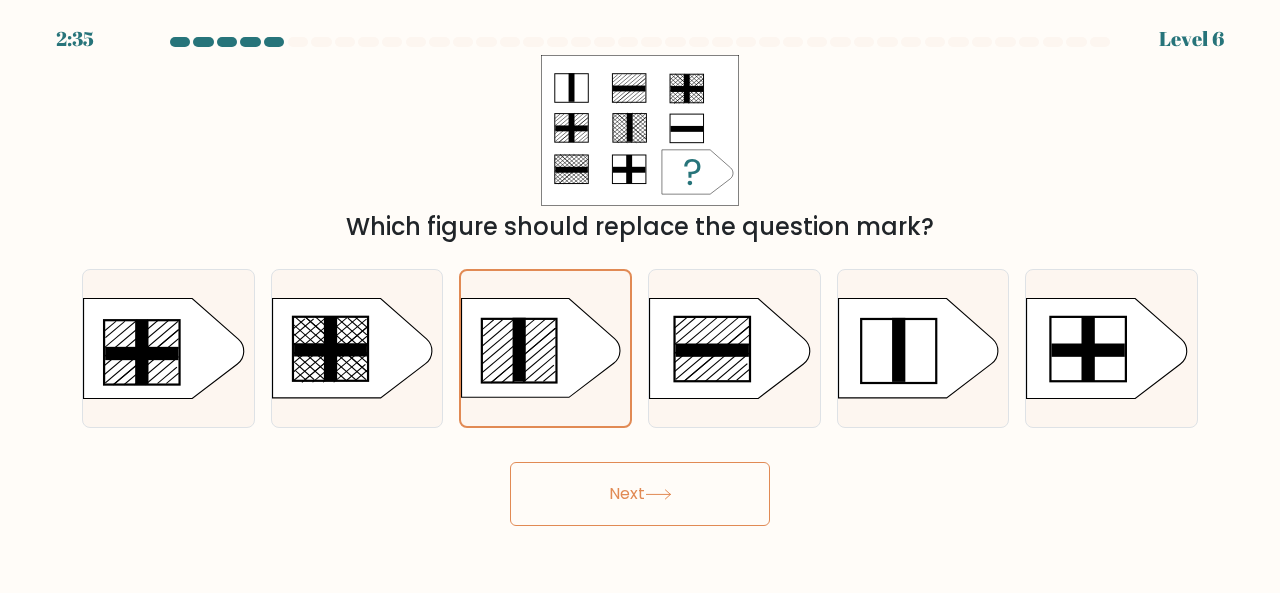 click on "Next" at bounding box center (640, 494) 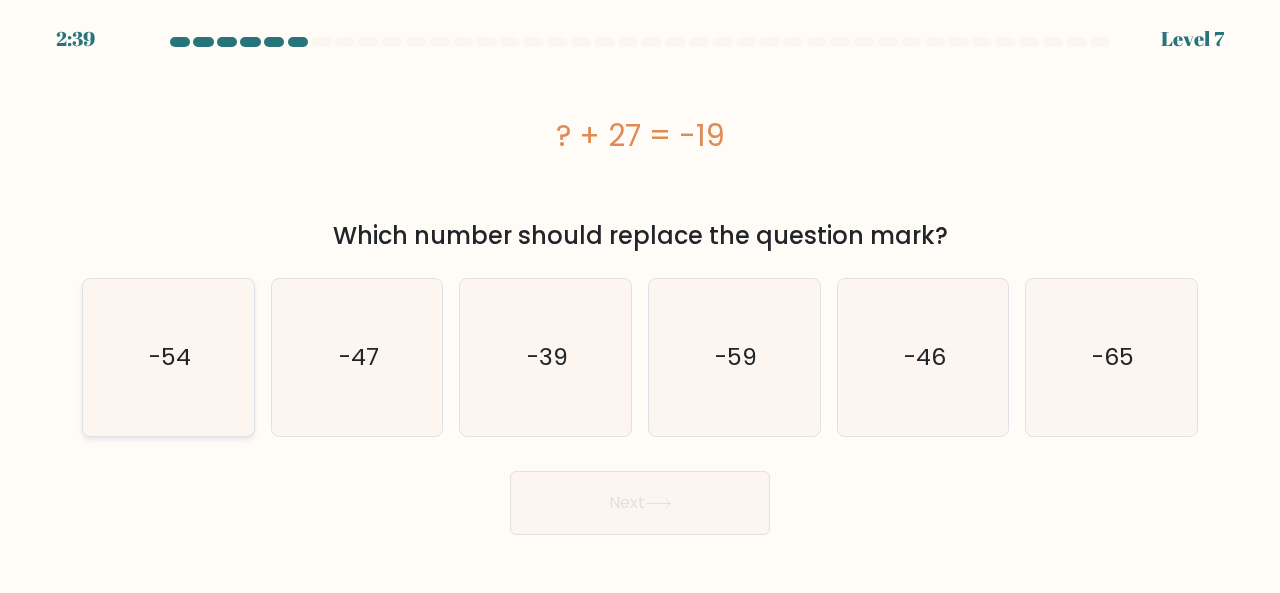 click on "-54" 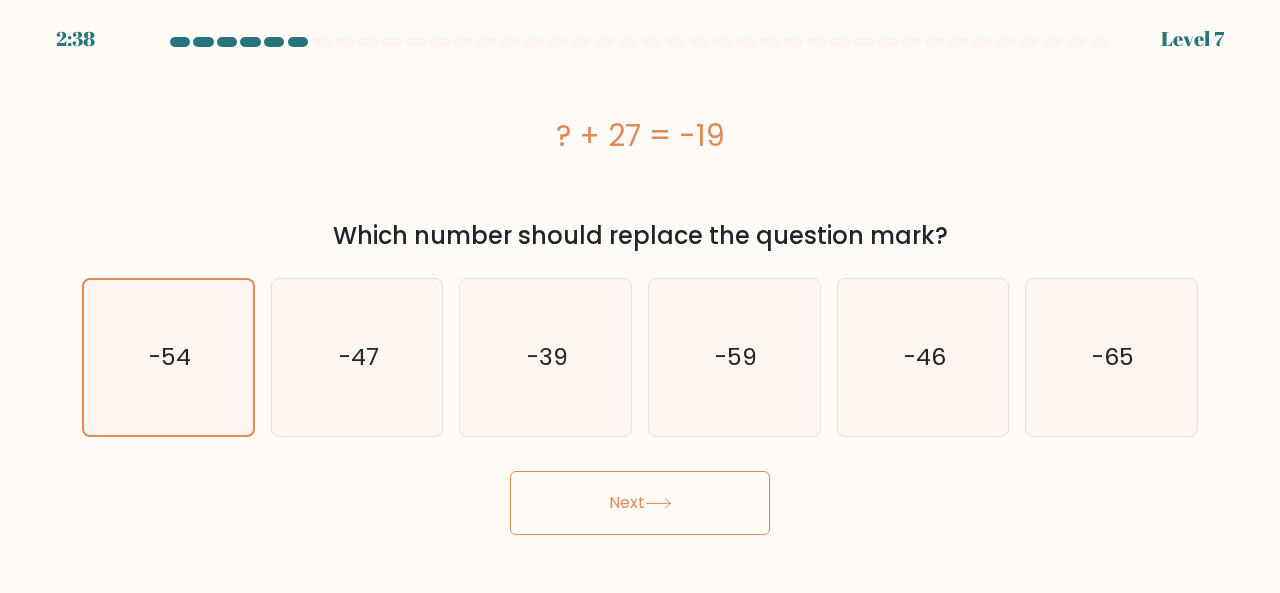 click on "Next" at bounding box center [640, 503] 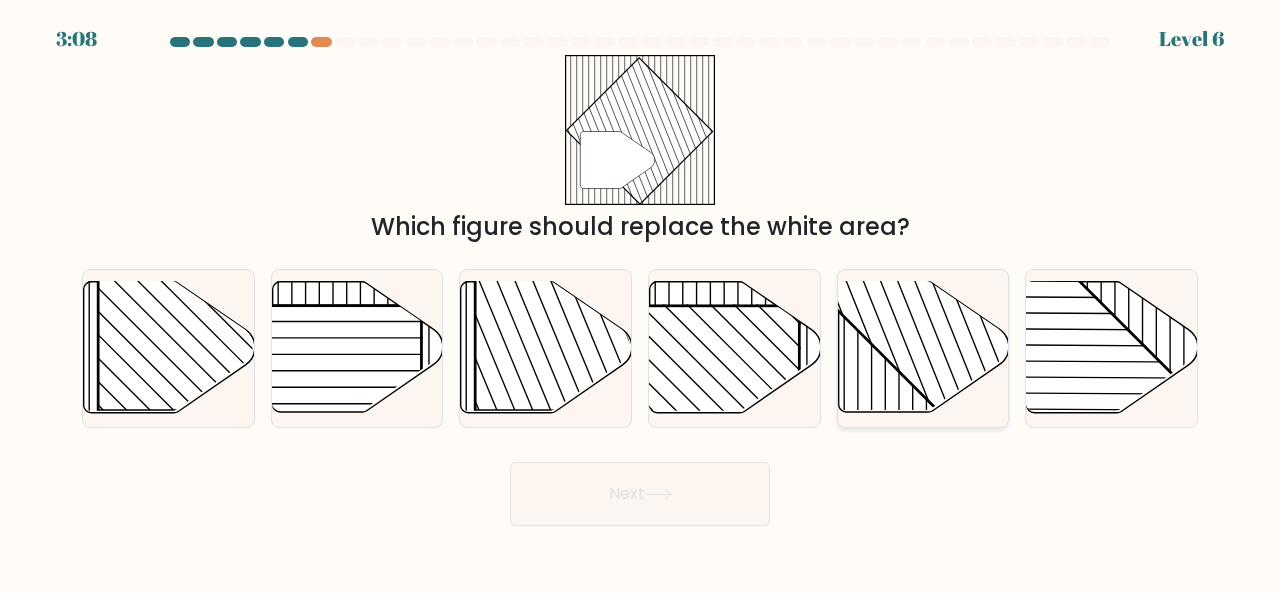 click 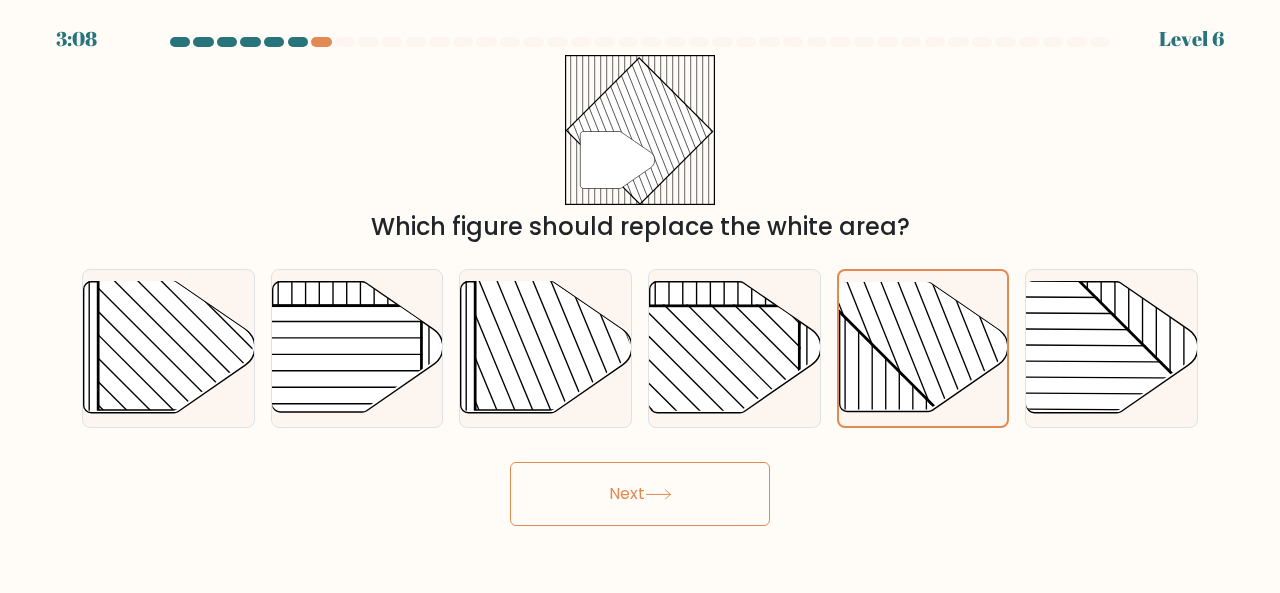 click on "Next" at bounding box center (640, 494) 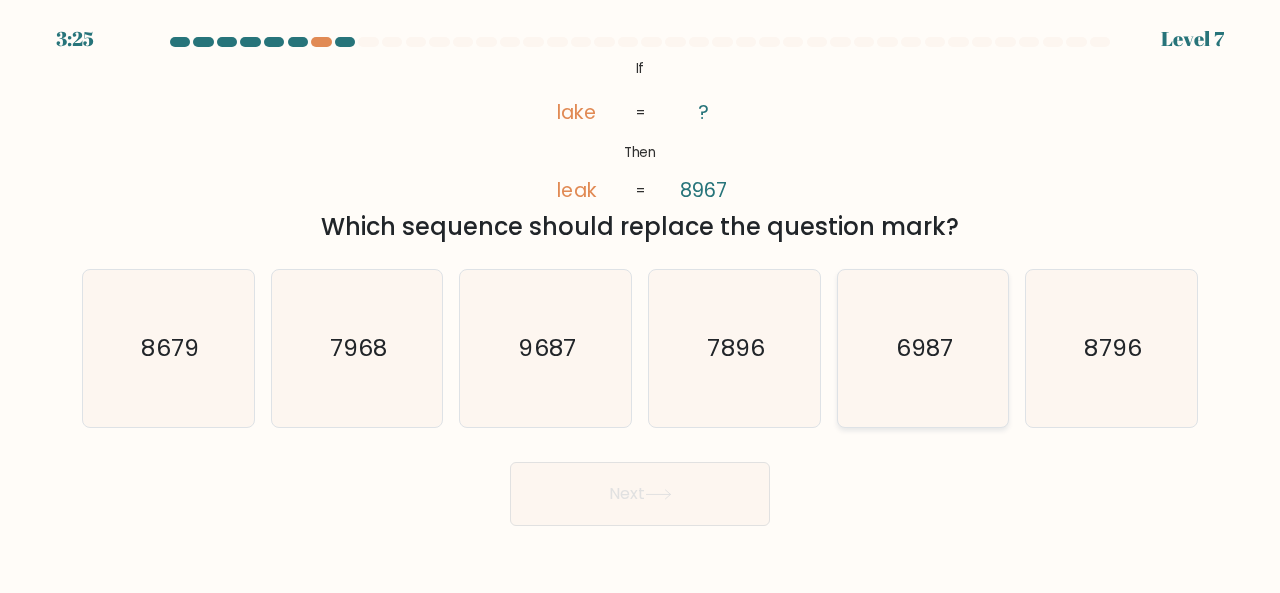 click on "6987" 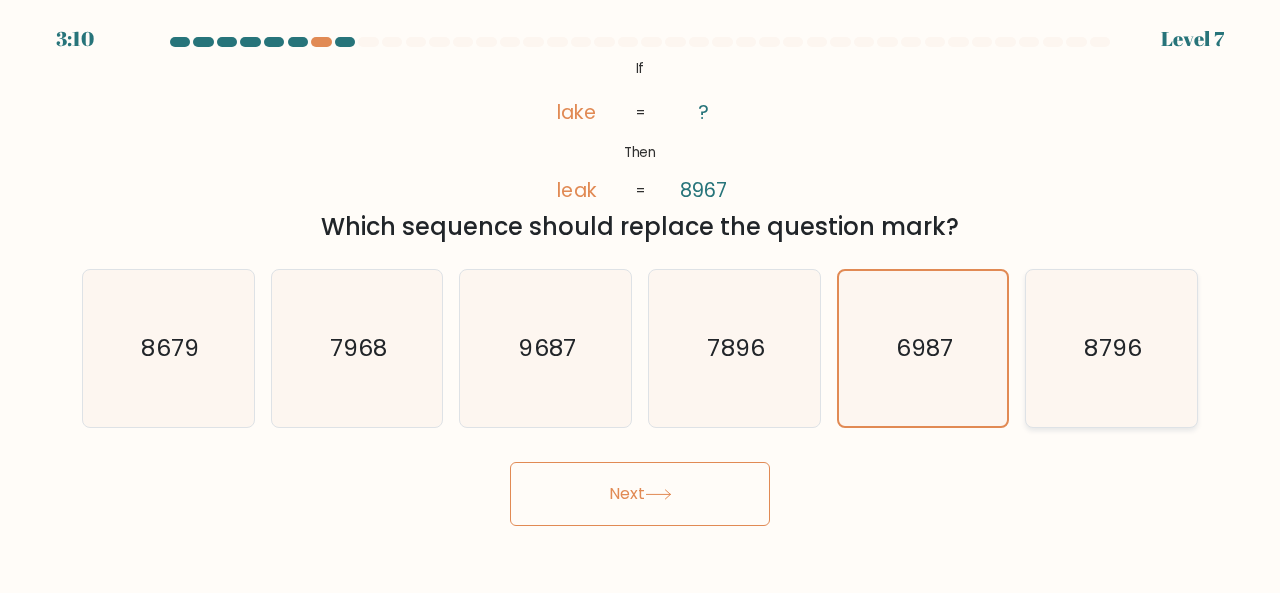 click on "8796" 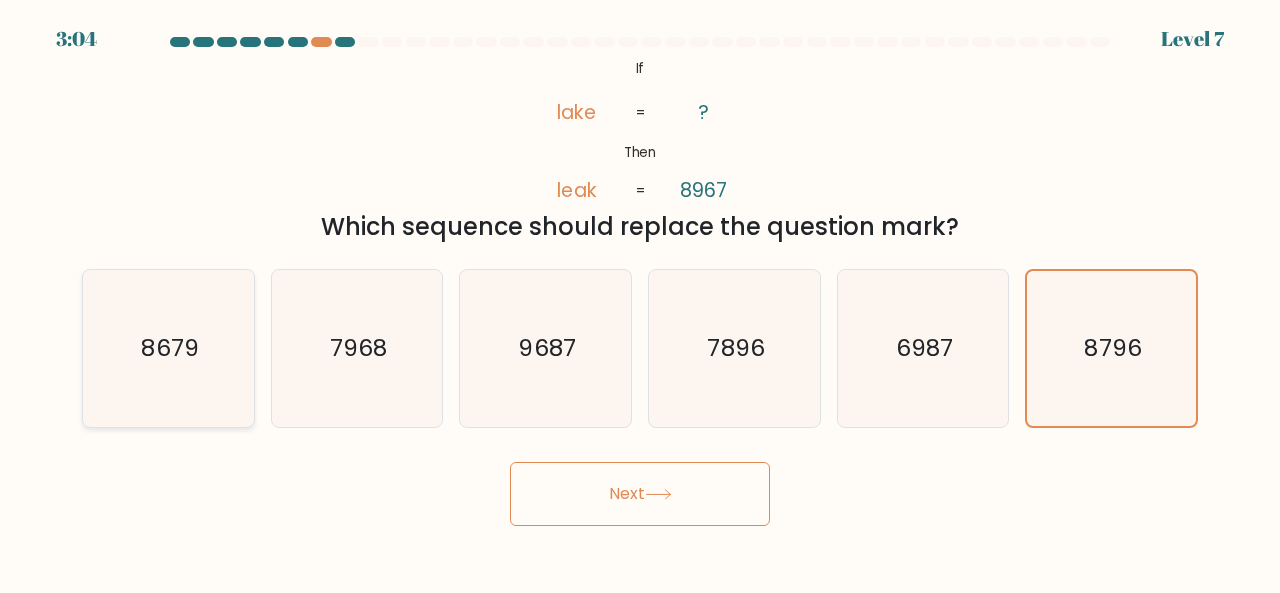 click on "8679" 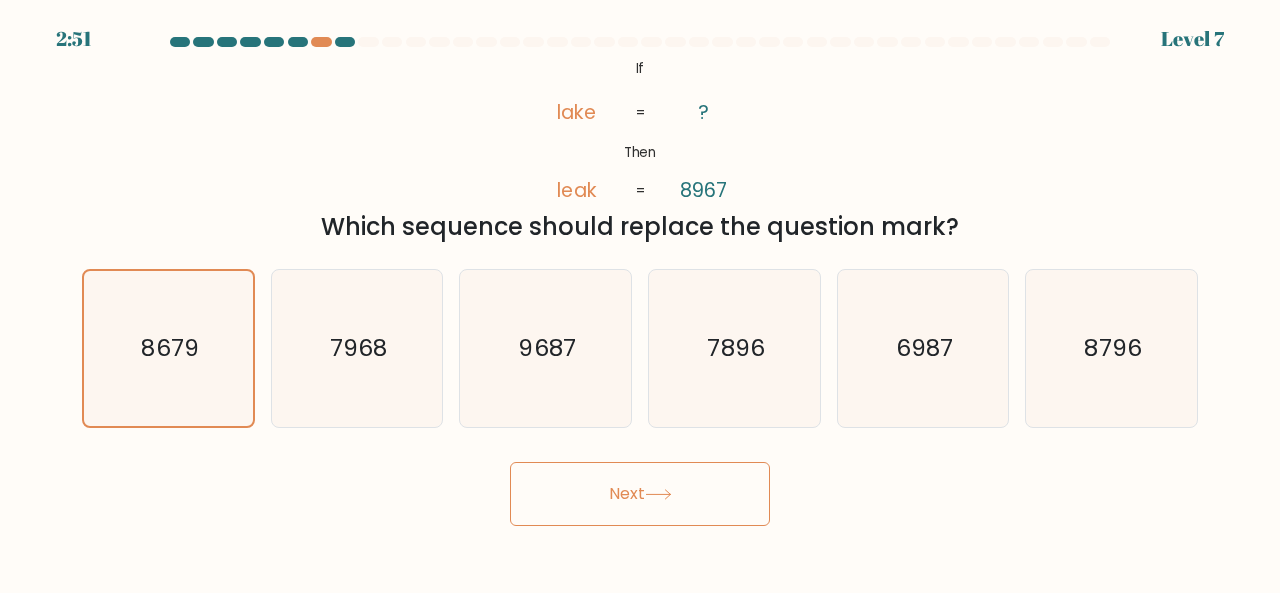 click on "Next" at bounding box center (640, 494) 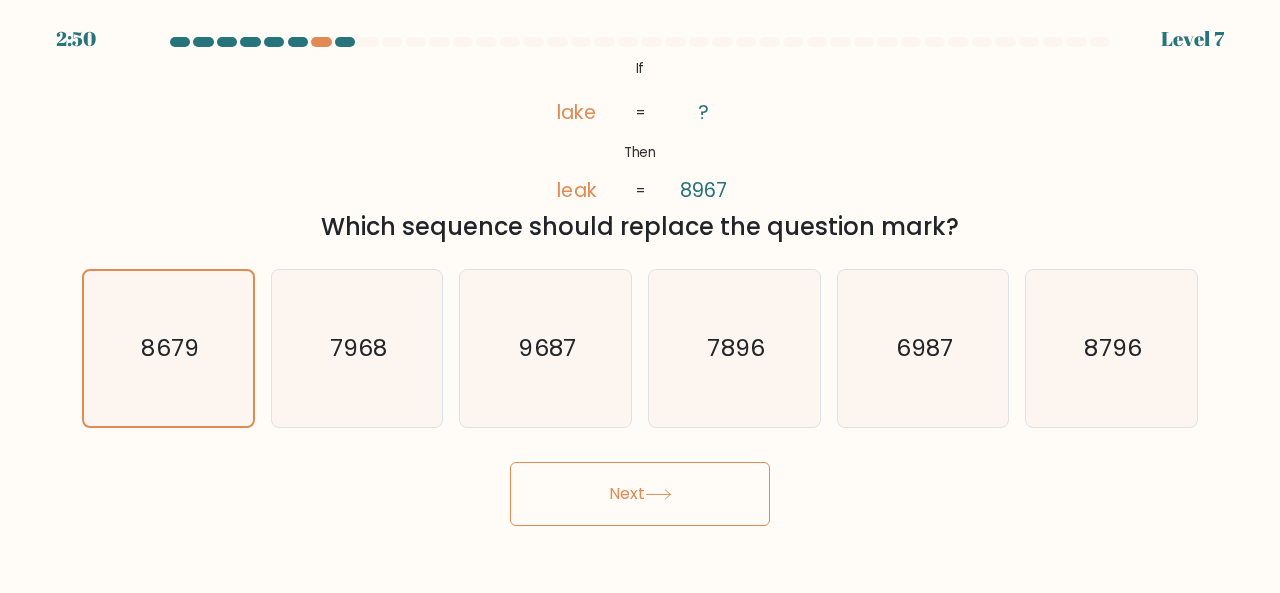 click on "Next" at bounding box center (640, 494) 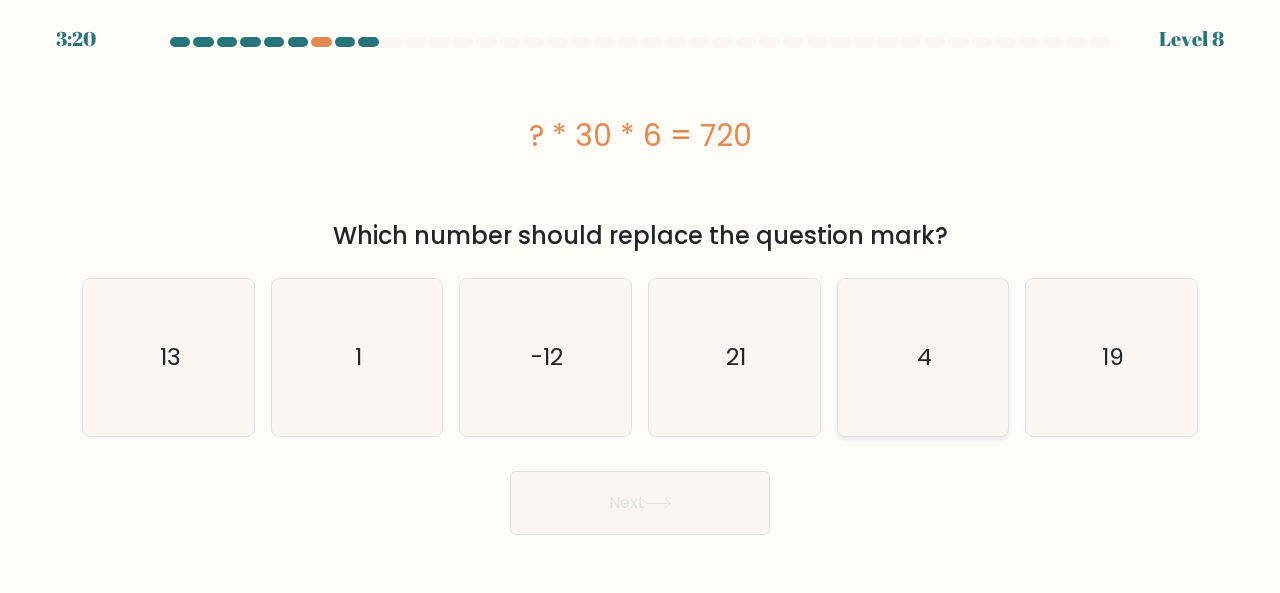 click on "4" 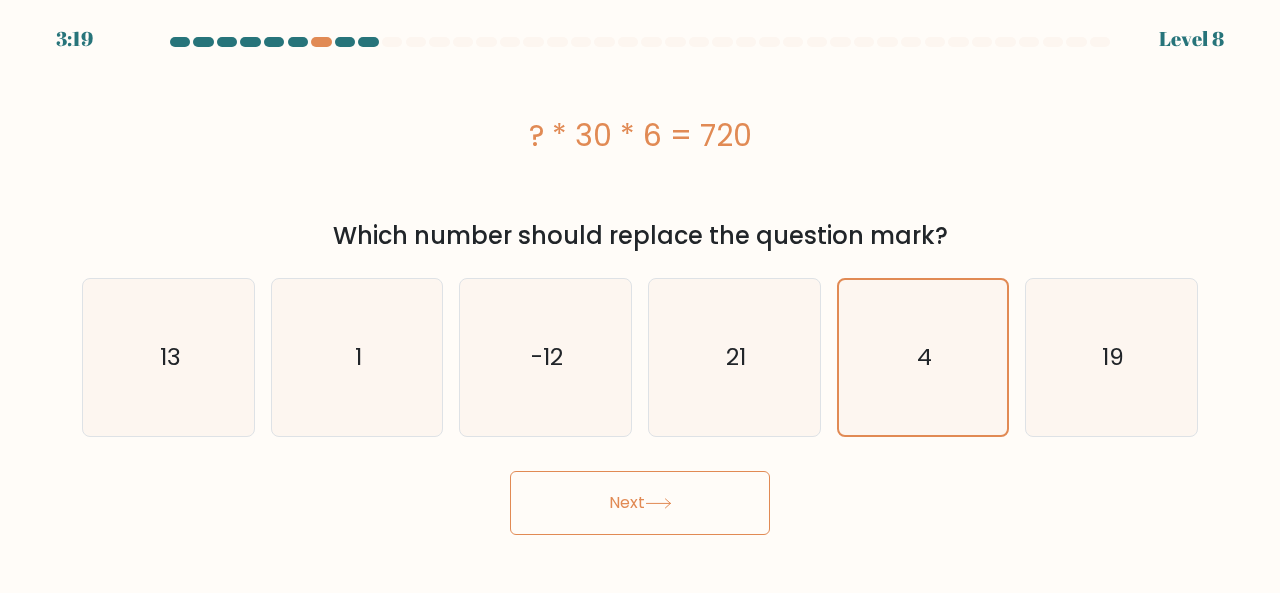 click on "Next" at bounding box center (640, 503) 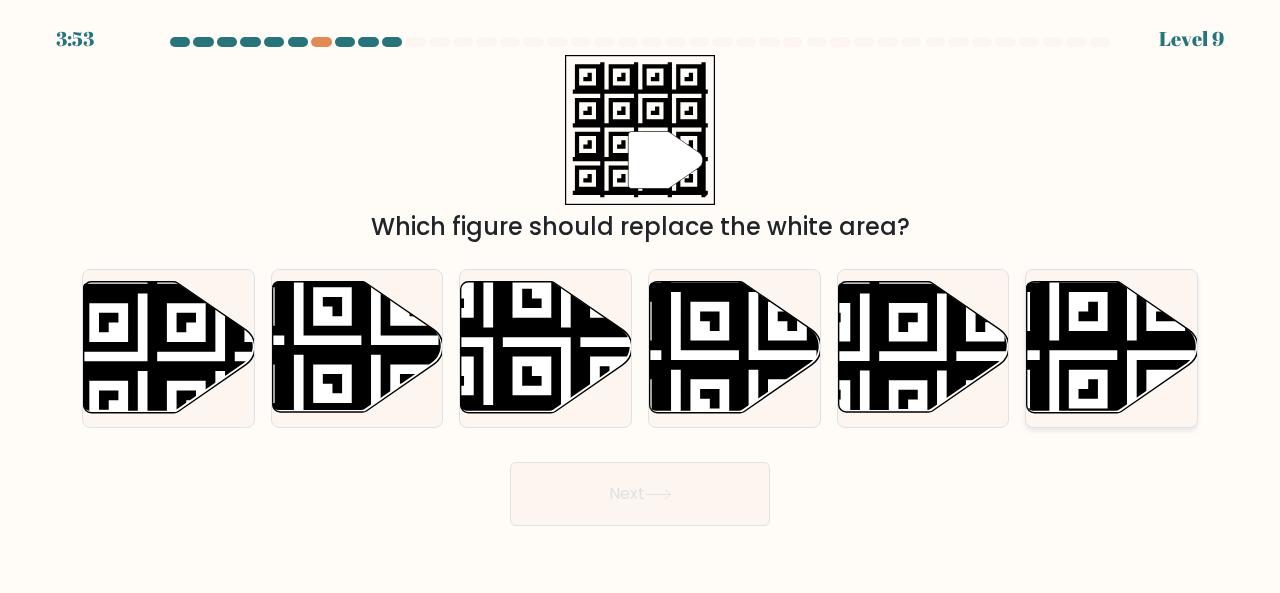 click 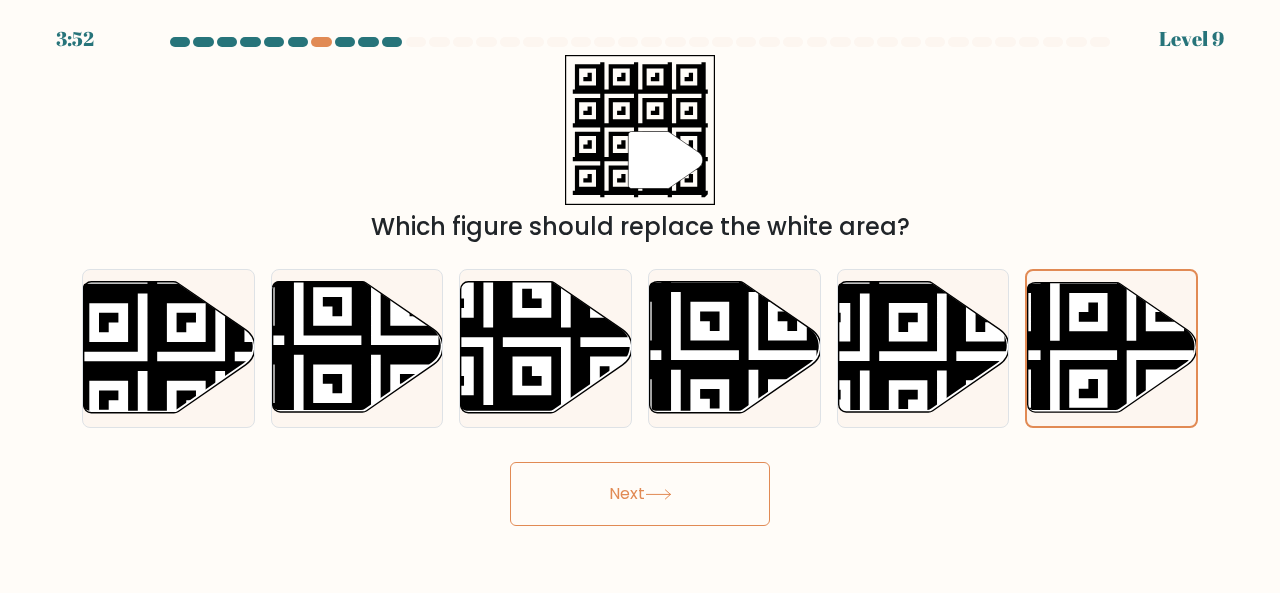 click on "Next" at bounding box center (640, 494) 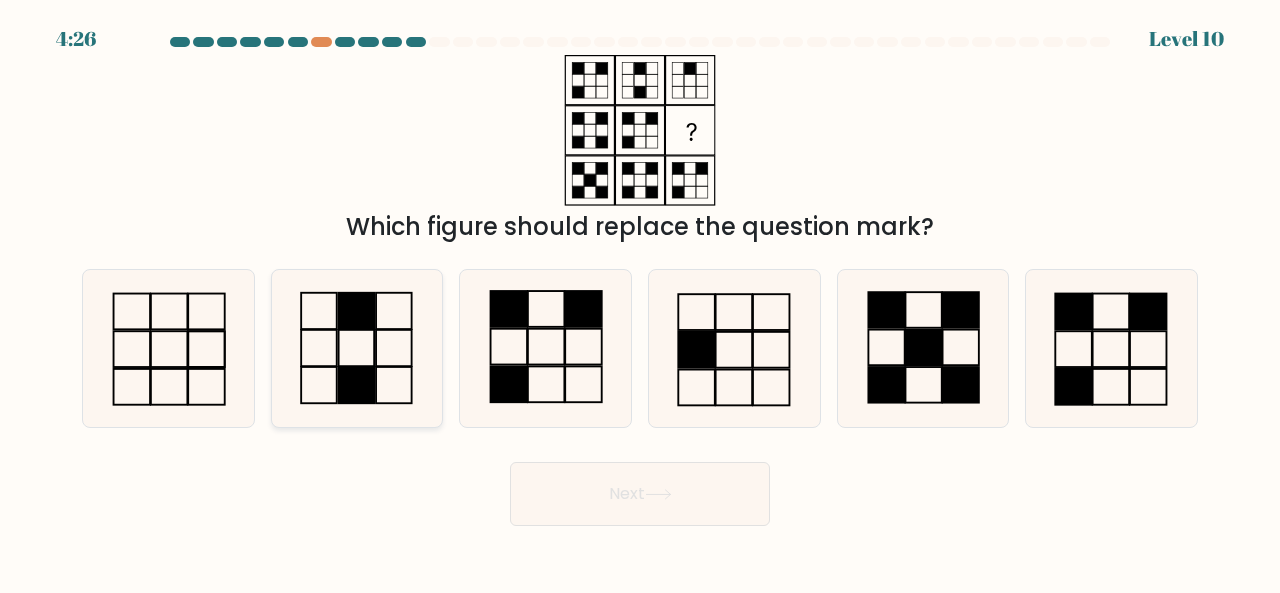 click 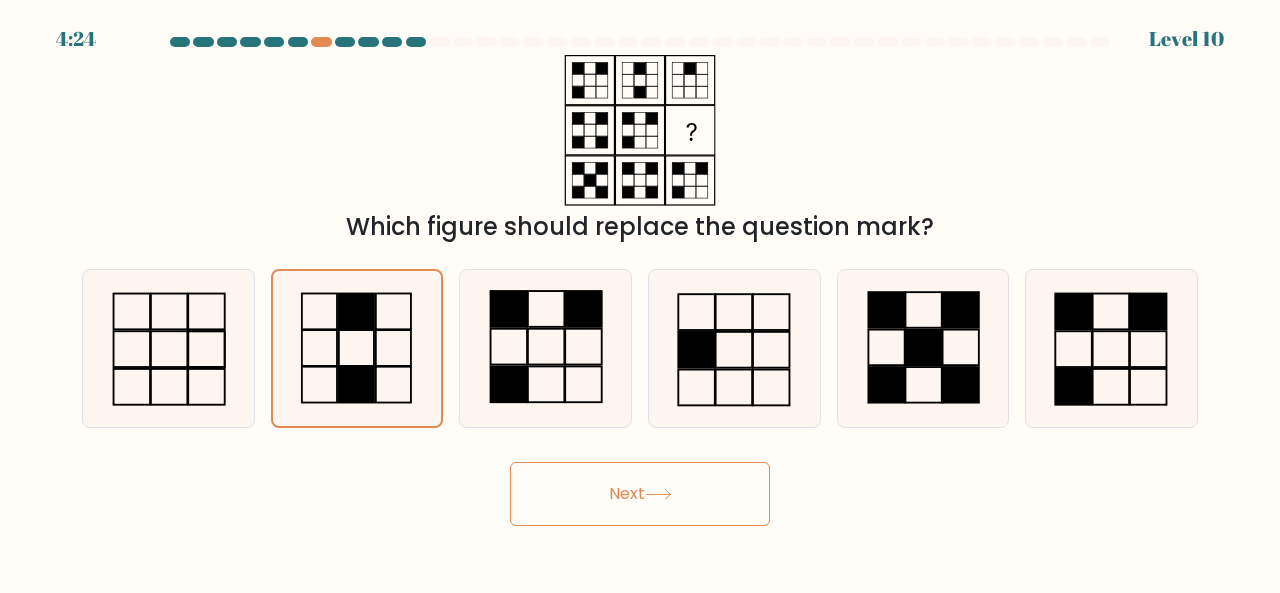 click on "Next" at bounding box center [640, 494] 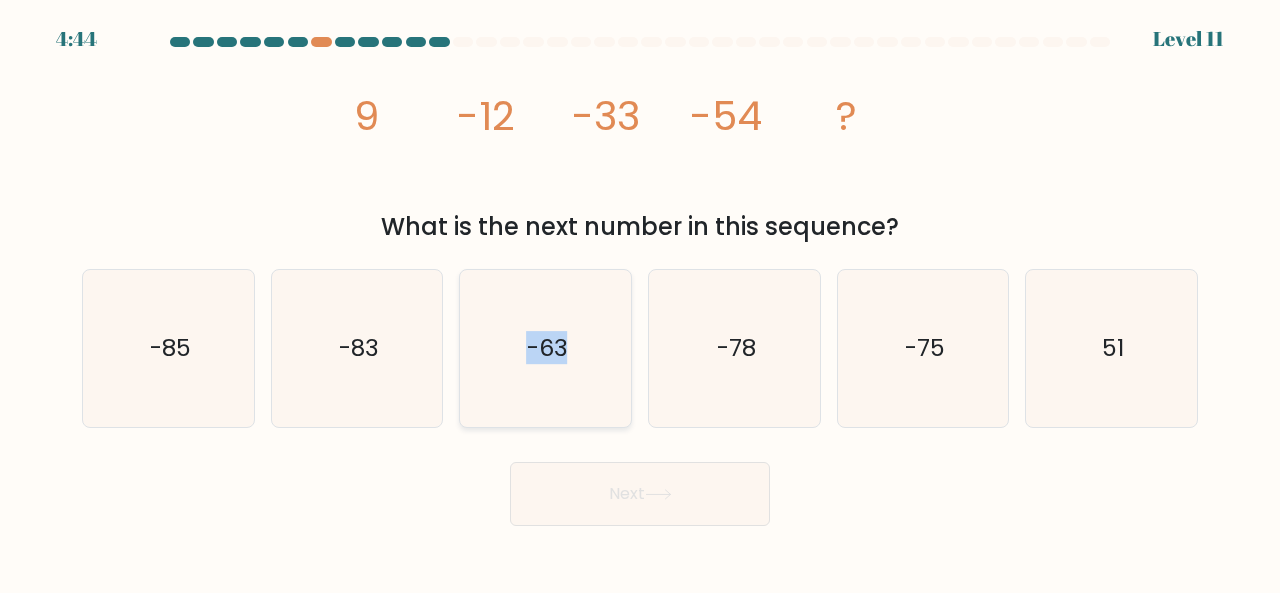 drag, startPoint x: 505, startPoint y: 340, endPoint x: 587, endPoint y: 326, distance: 83.18654 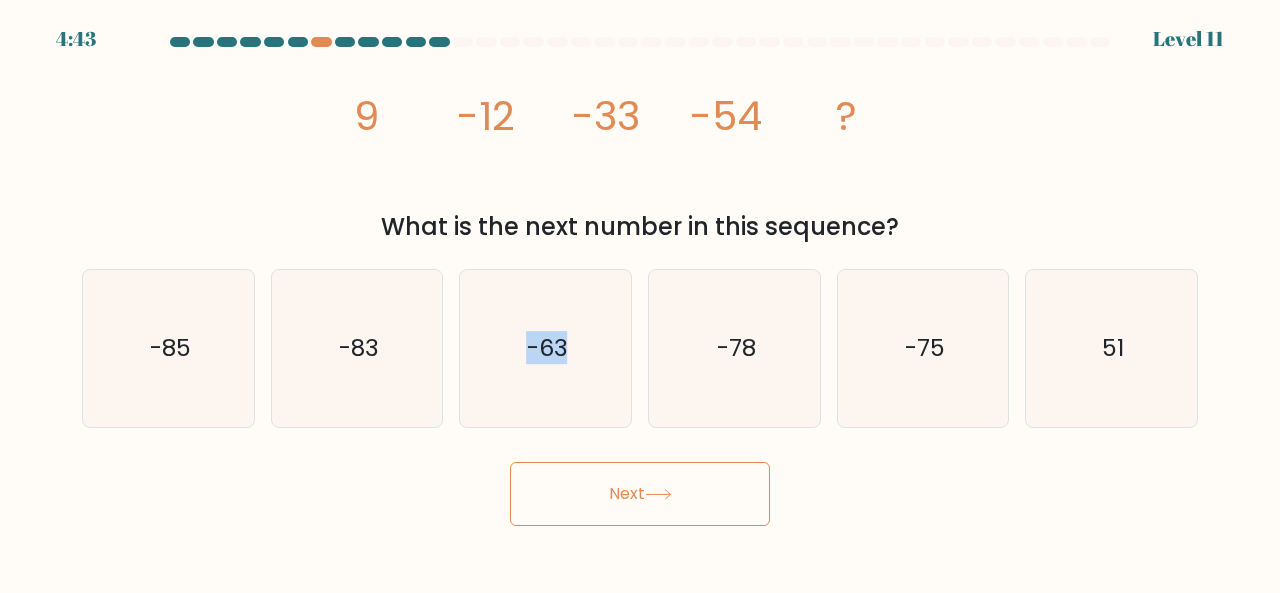 click on "Next" at bounding box center (640, 494) 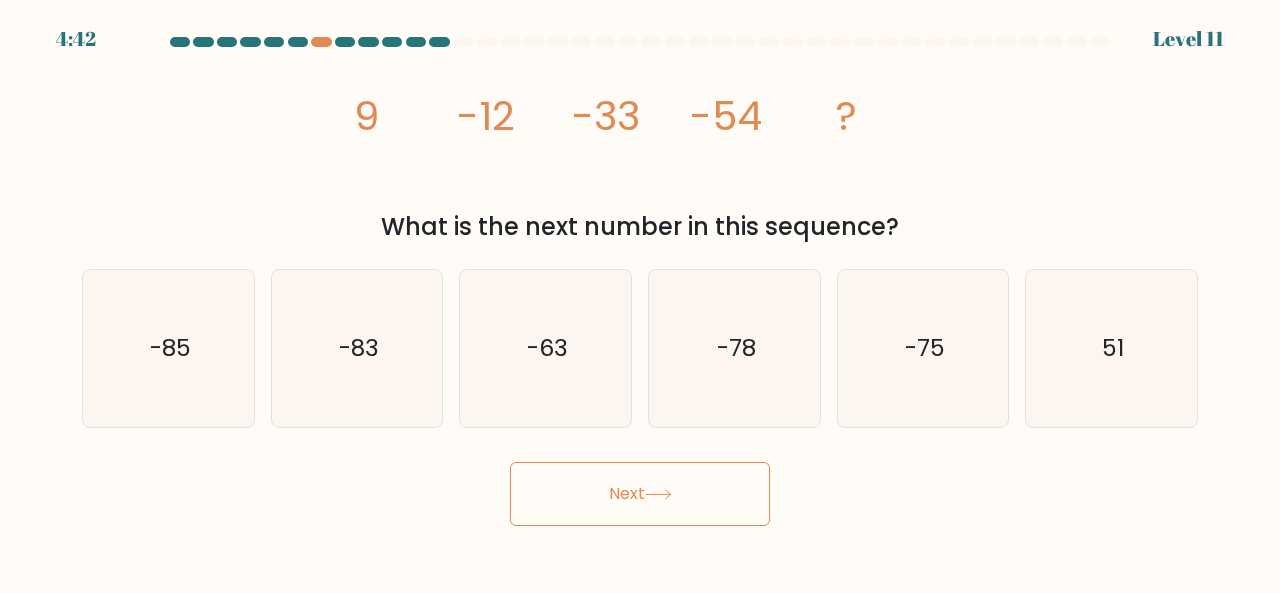 click on "Next" at bounding box center [640, 489] 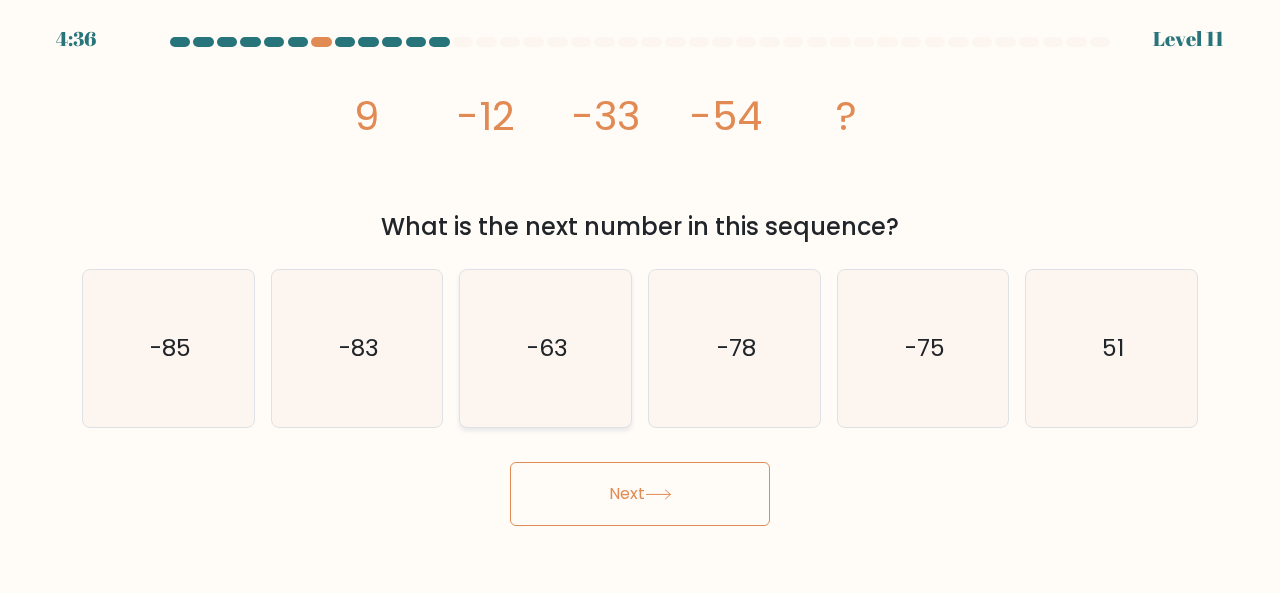 click on "-63" 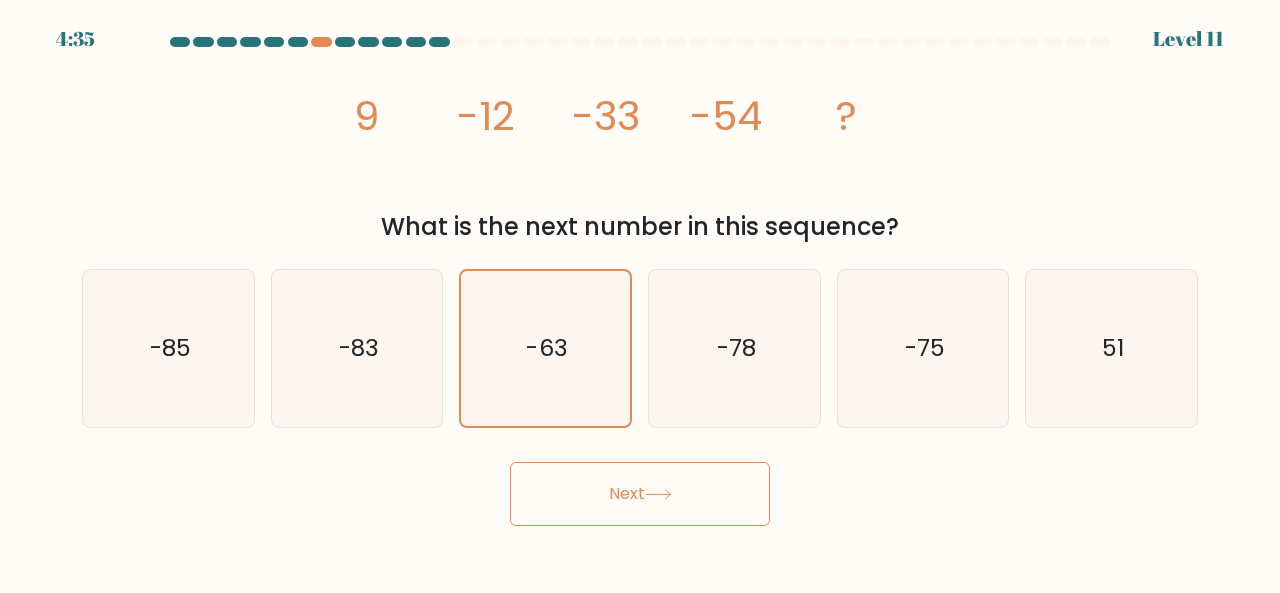 click on "Next" at bounding box center [640, 494] 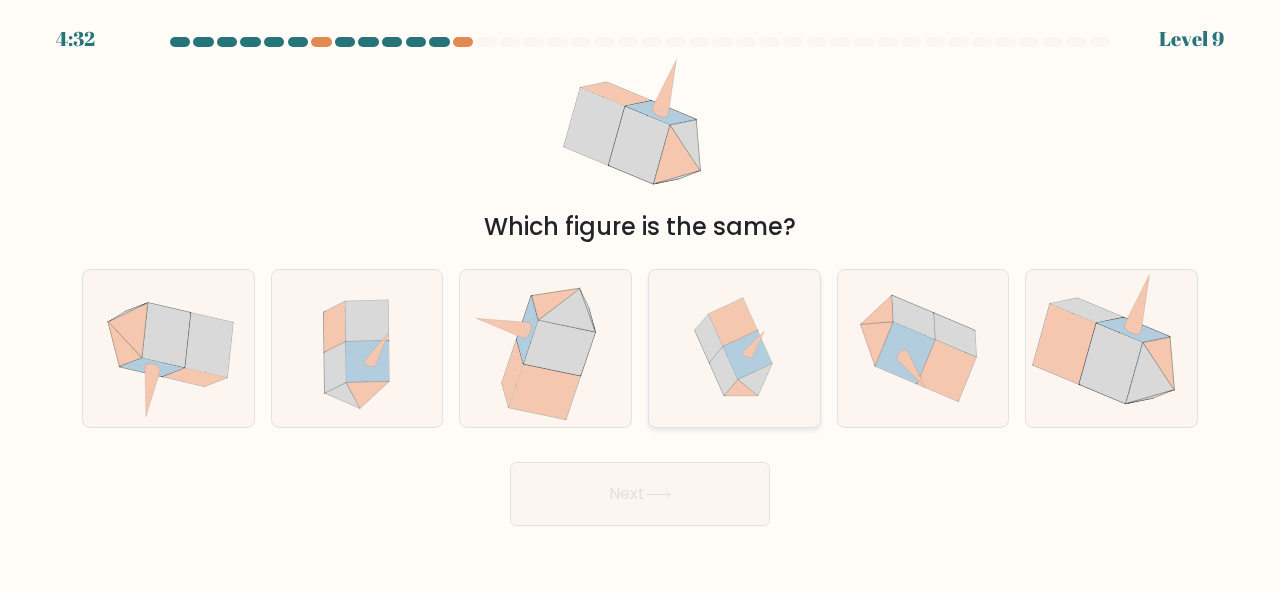 click 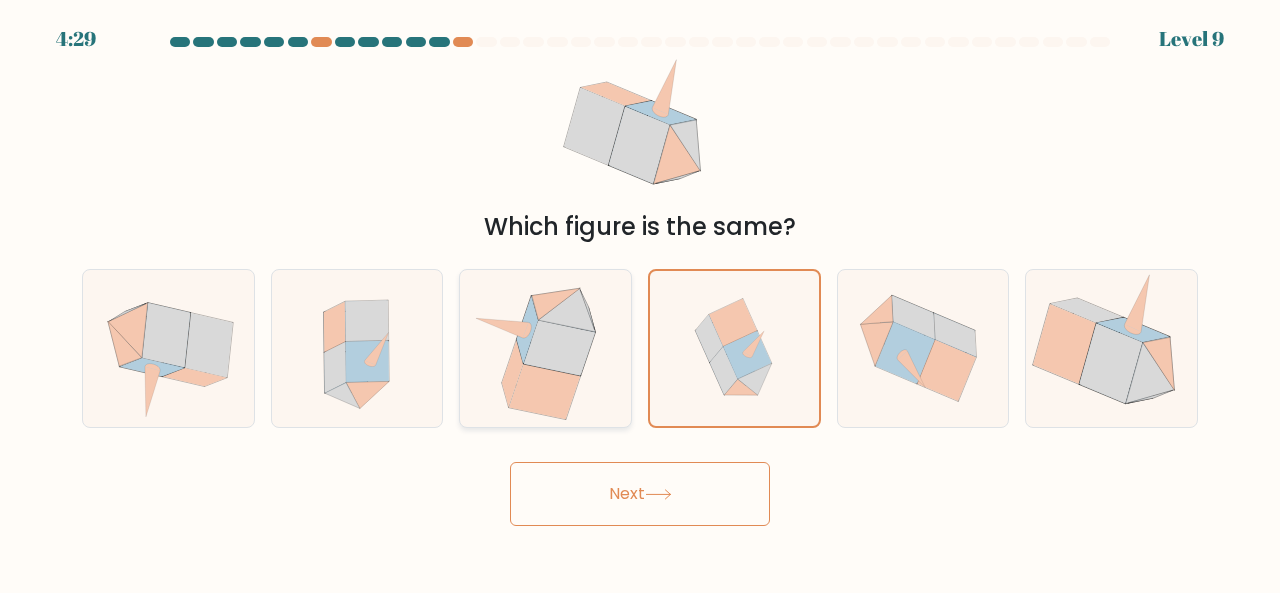 click 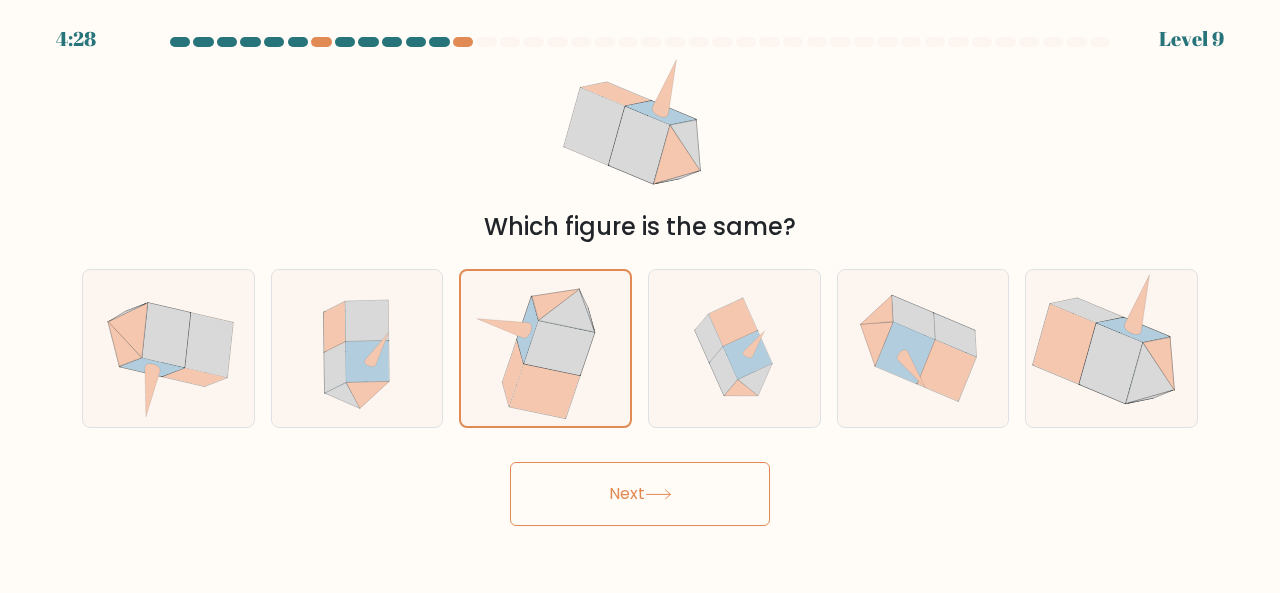 click on "Next" at bounding box center (640, 494) 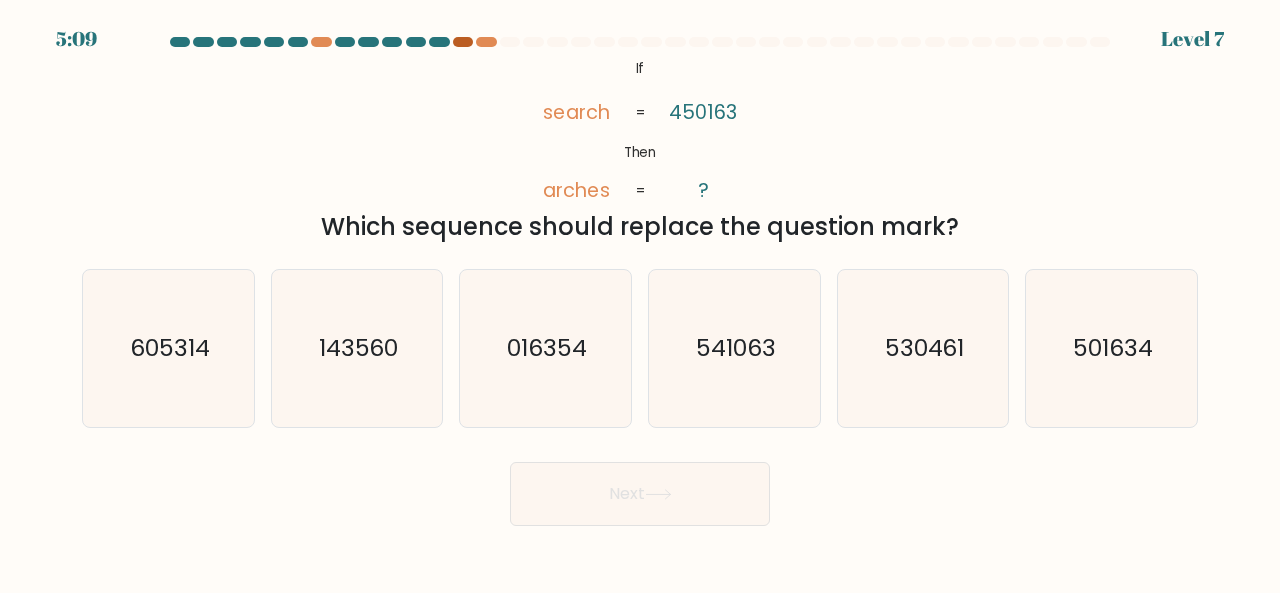 click at bounding box center (463, 42) 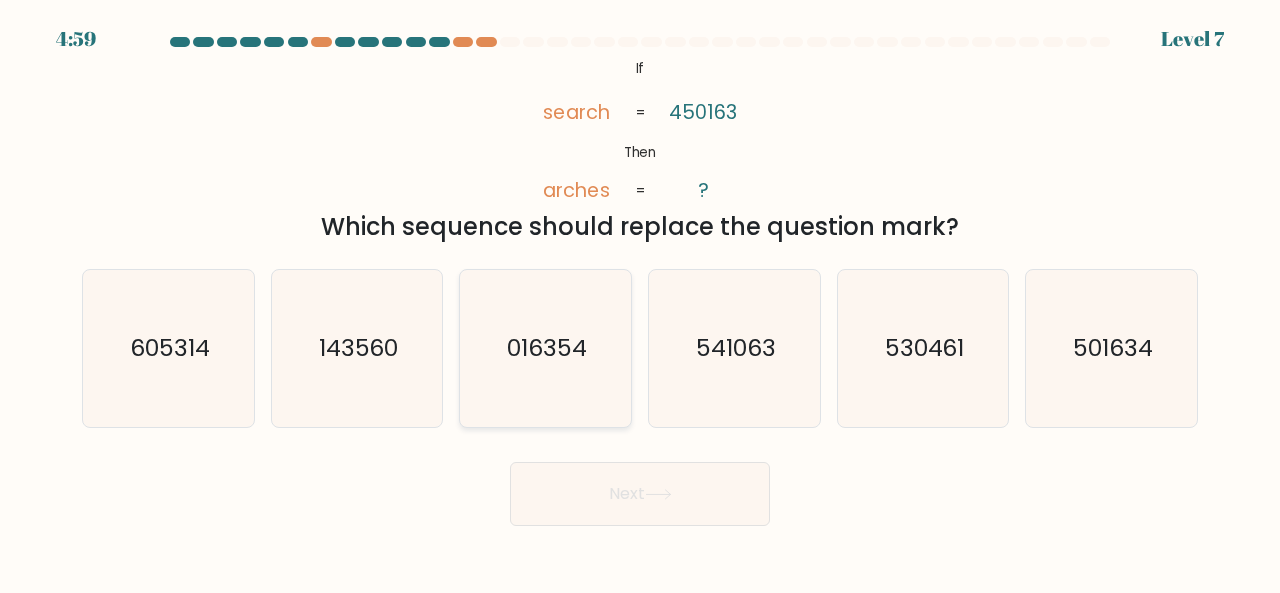click on "016354" 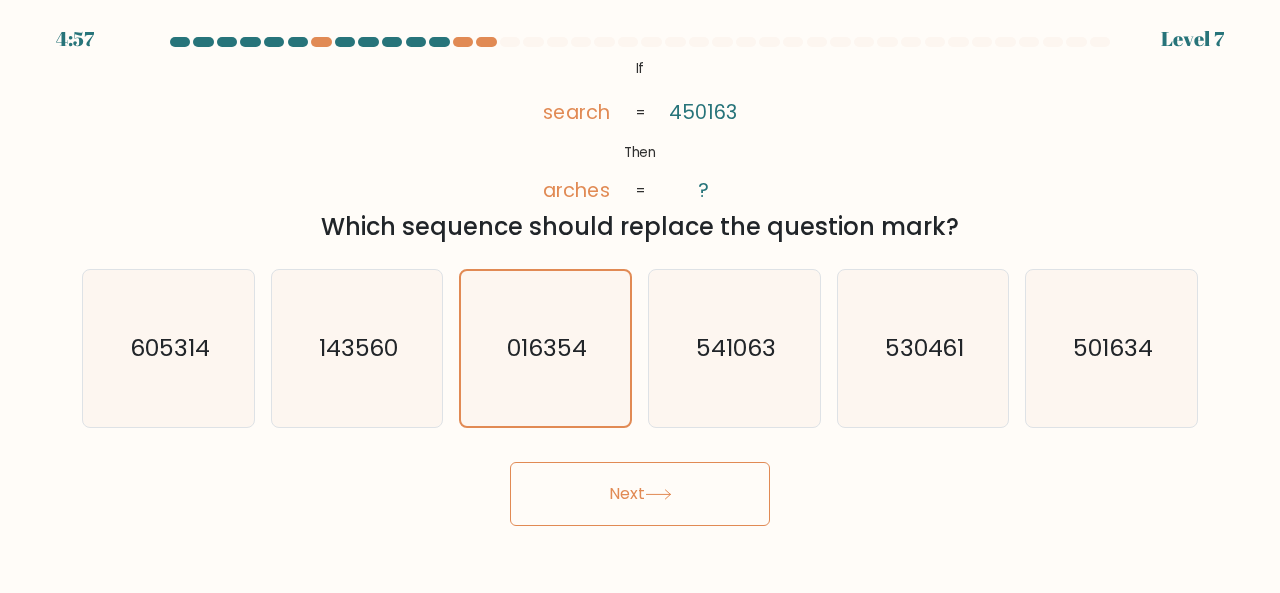 click on "Next" at bounding box center (640, 494) 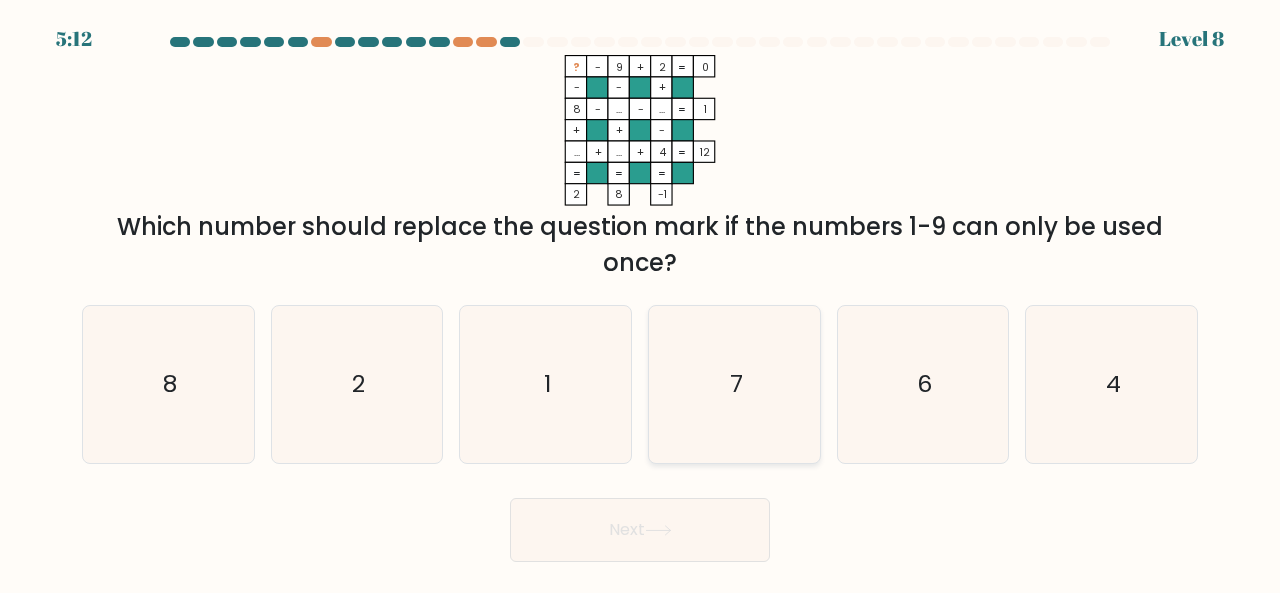 click on "7" 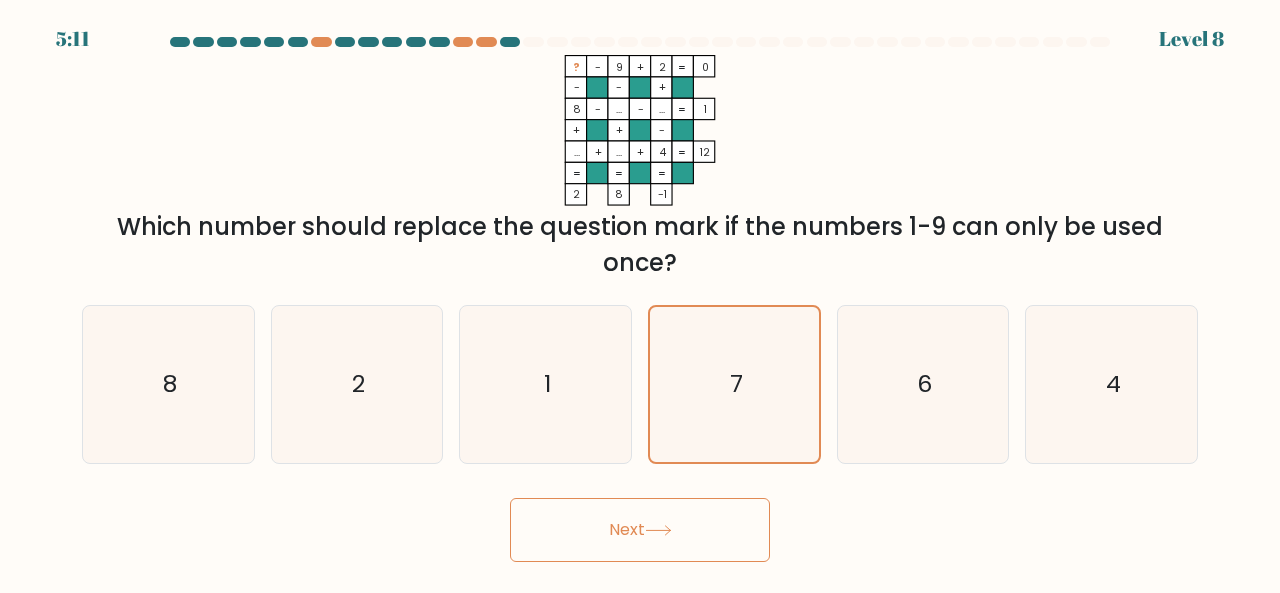 click on "Next" at bounding box center (640, 530) 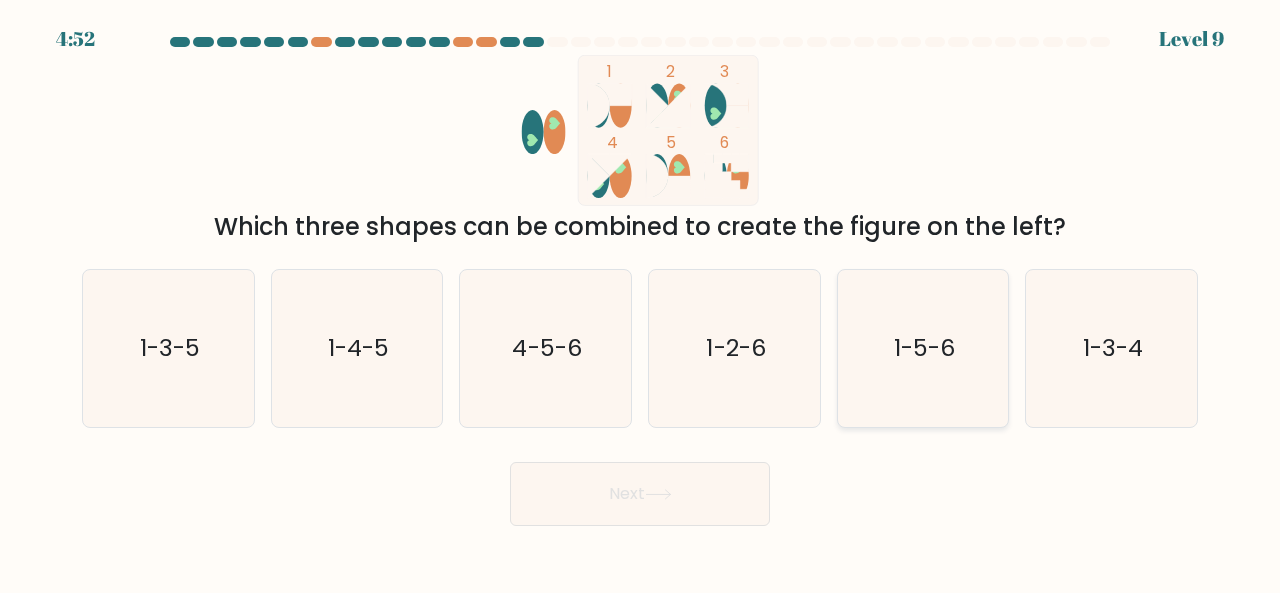 click on "1-5-6" 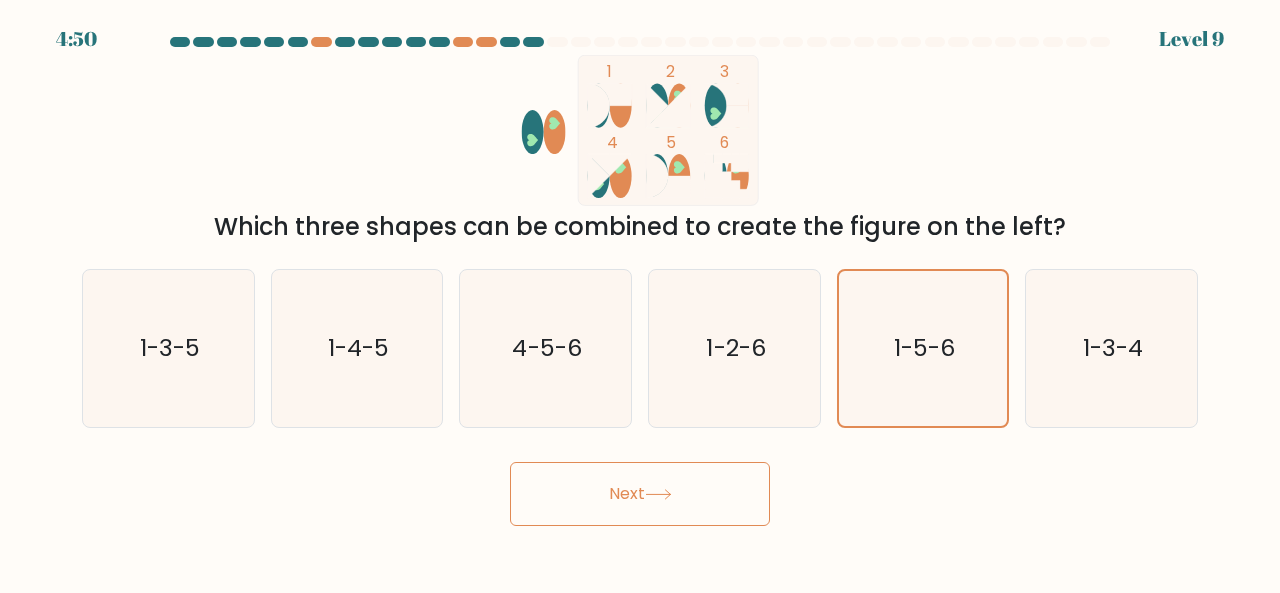click on "Next" at bounding box center [640, 494] 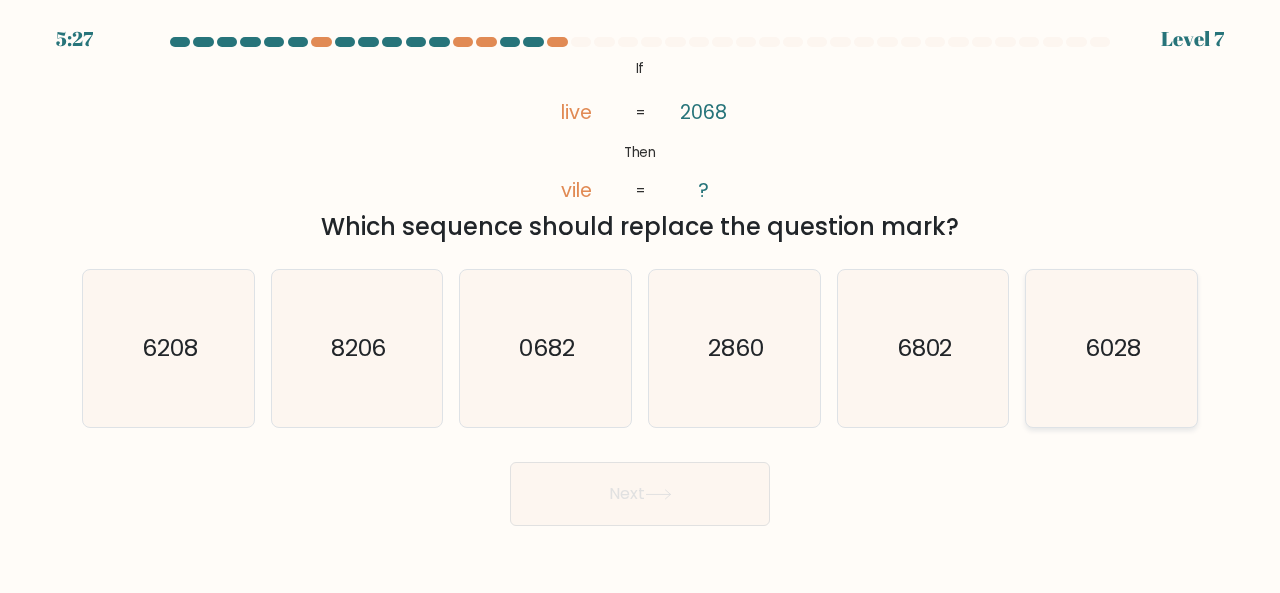 click on "6028" 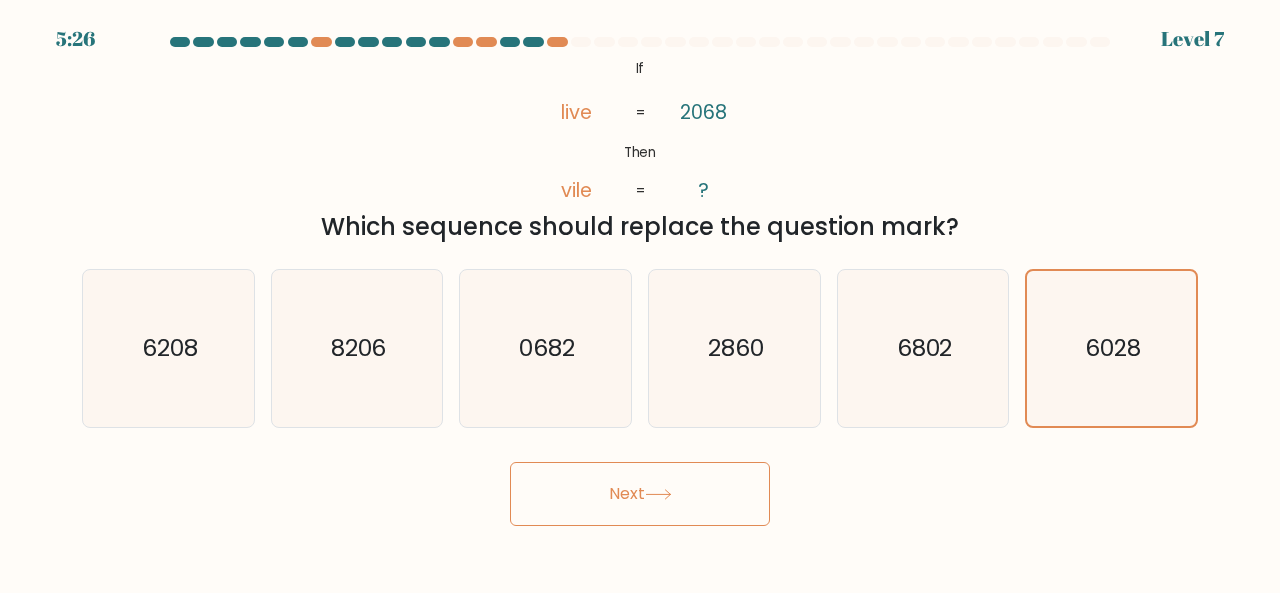 click on "Next" at bounding box center [640, 494] 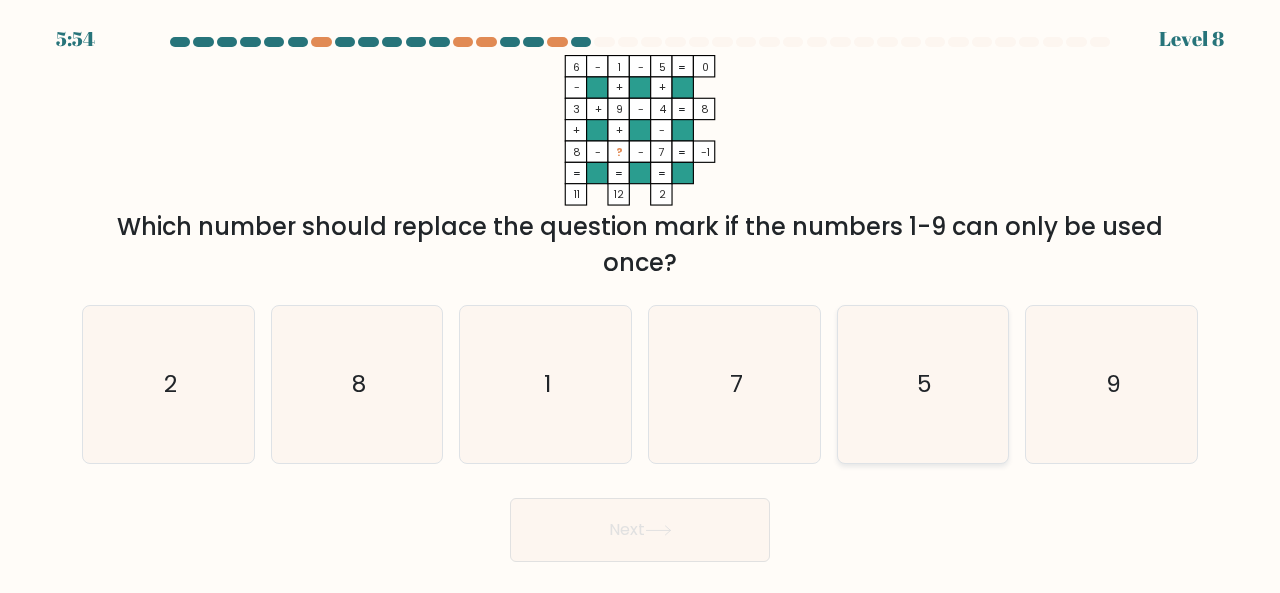 click on "5" 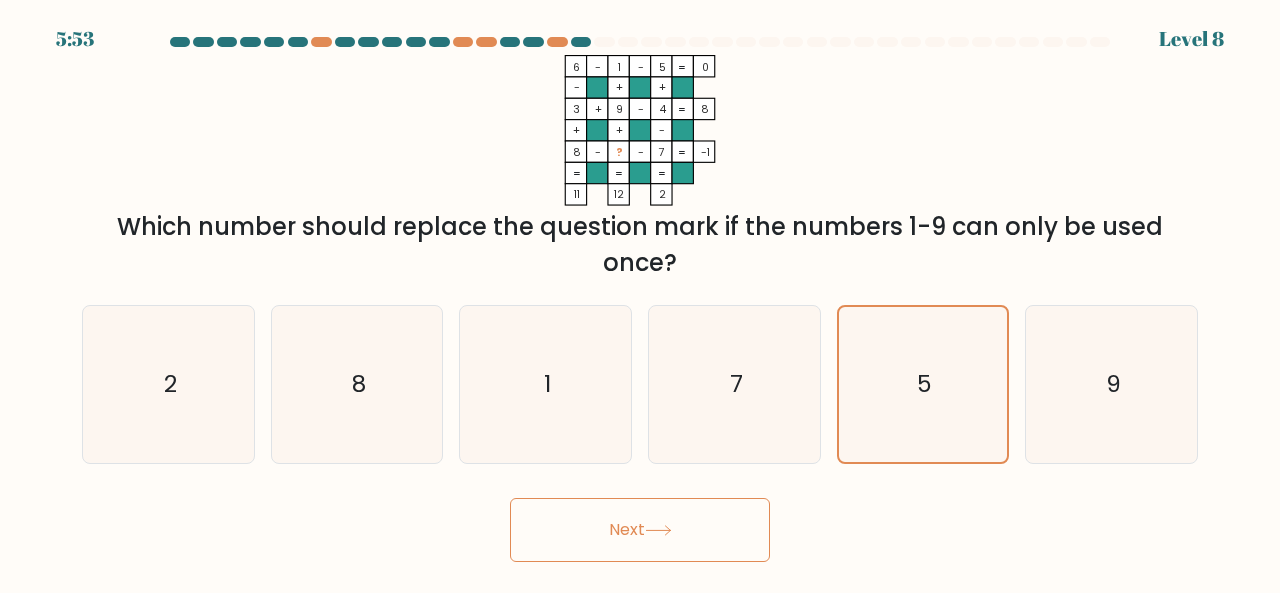 click on "Next" at bounding box center [640, 530] 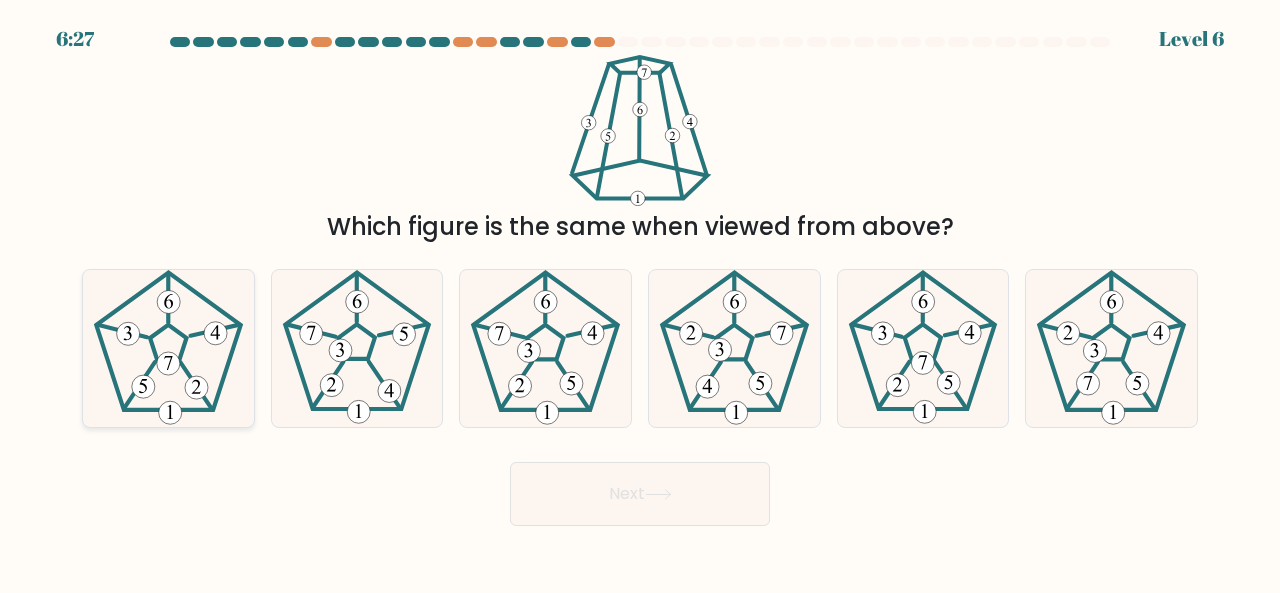 click 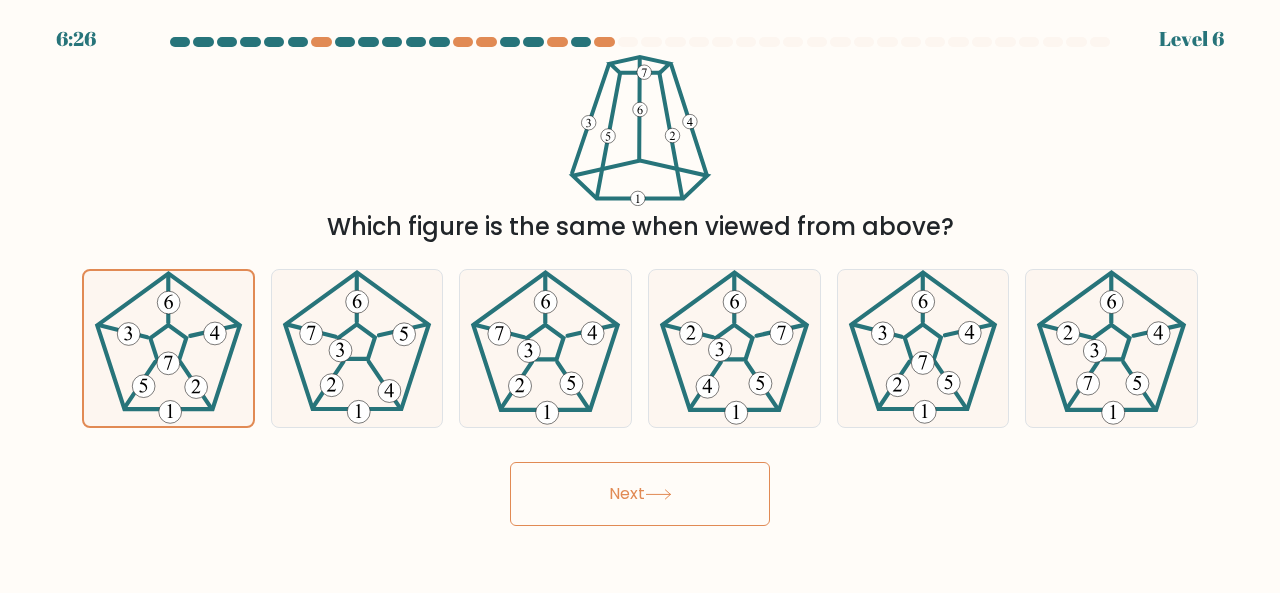 click on "Next" at bounding box center [640, 494] 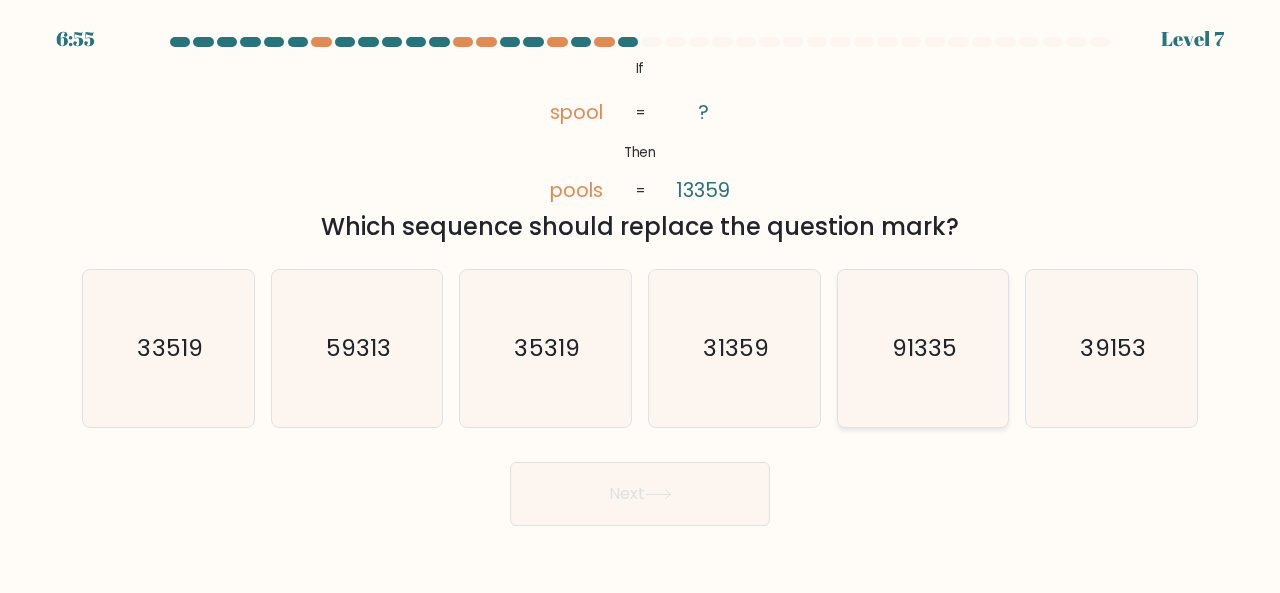 click on "91335" 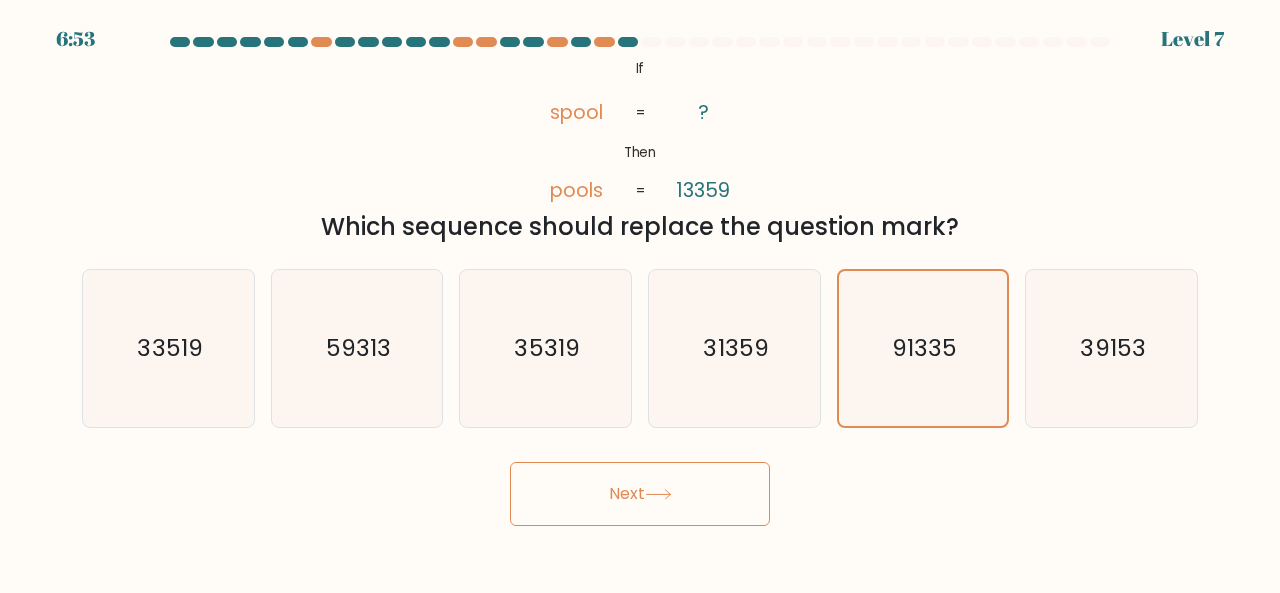 click 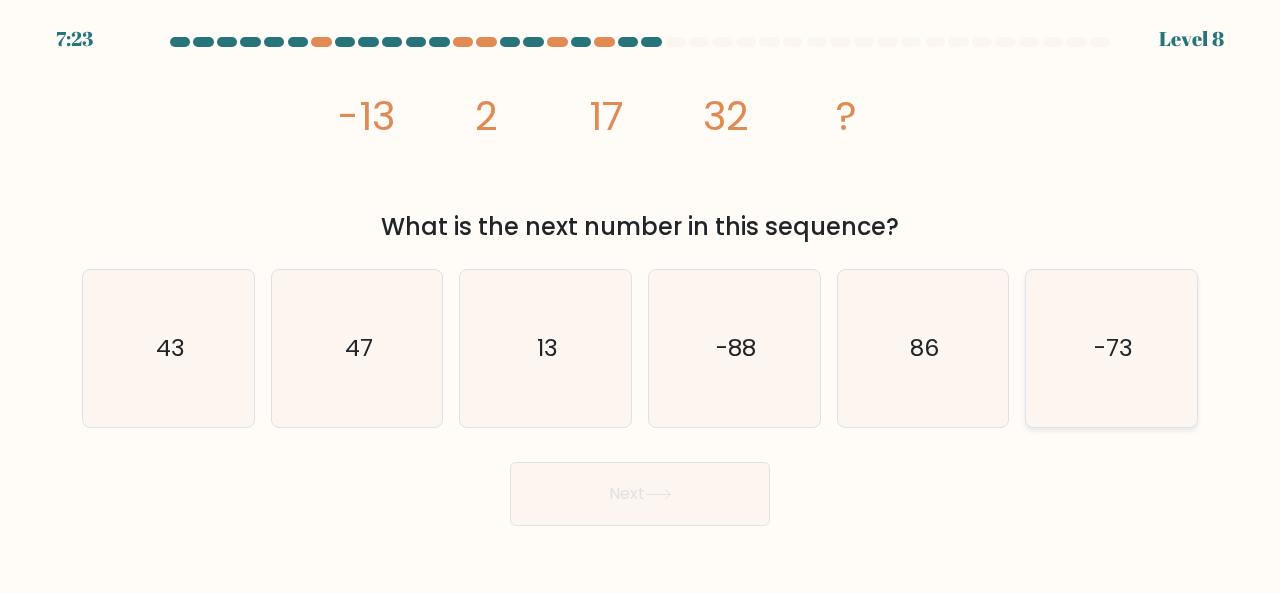 click on "-73" 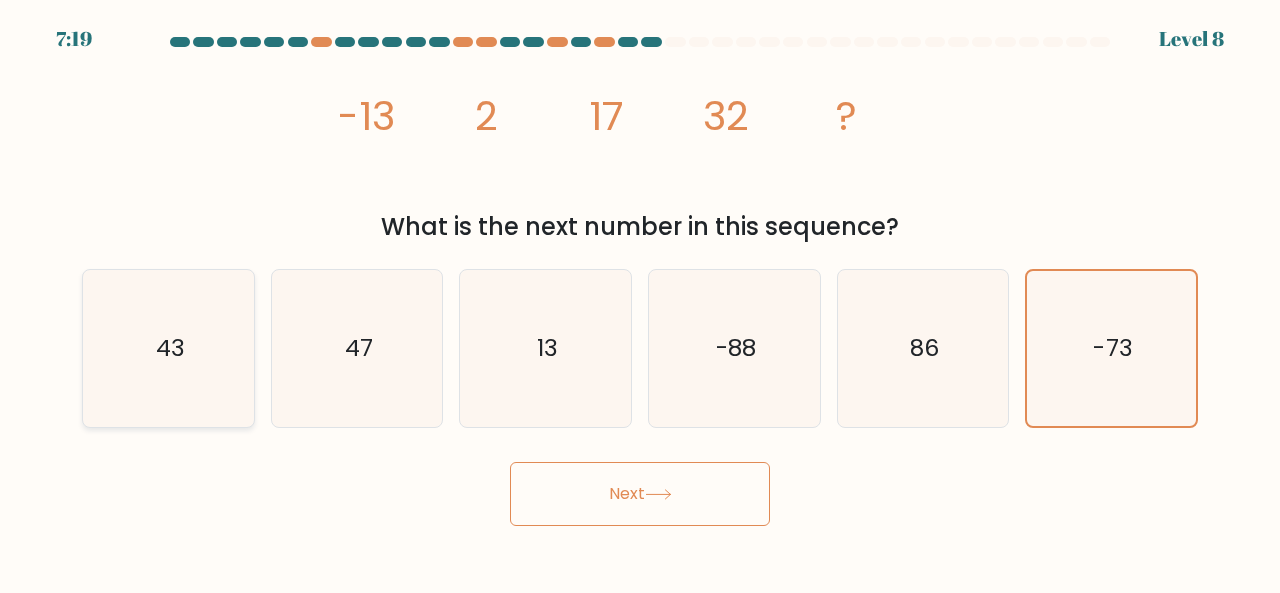 click on "43" 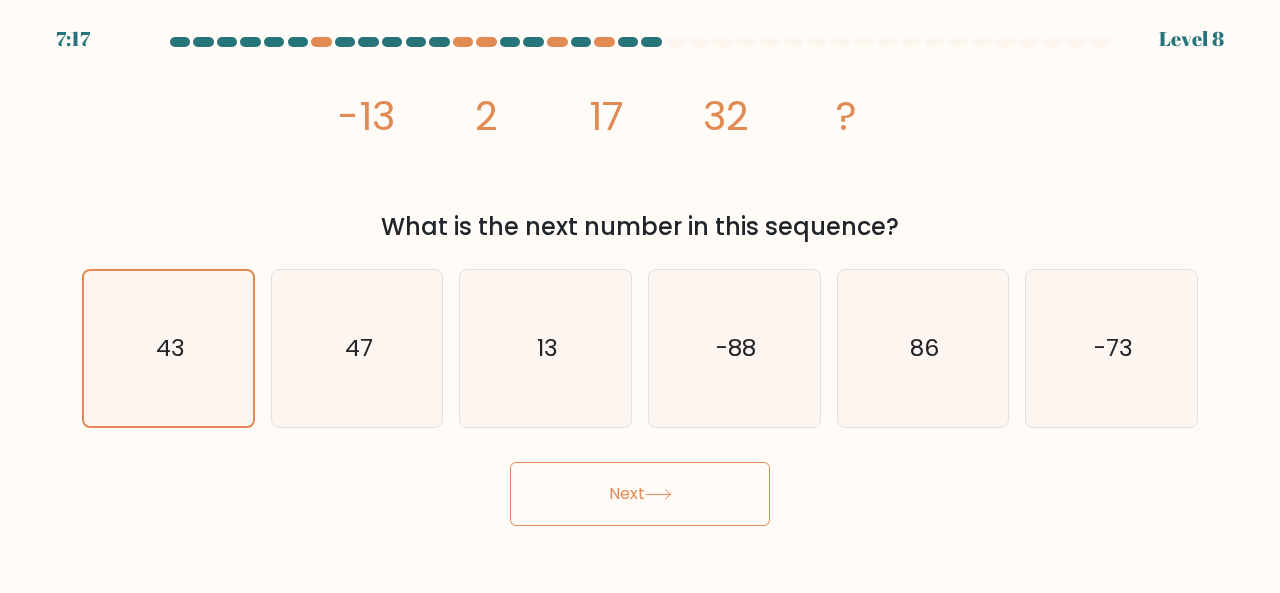 click on "Next" at bounding box center [640, 494] 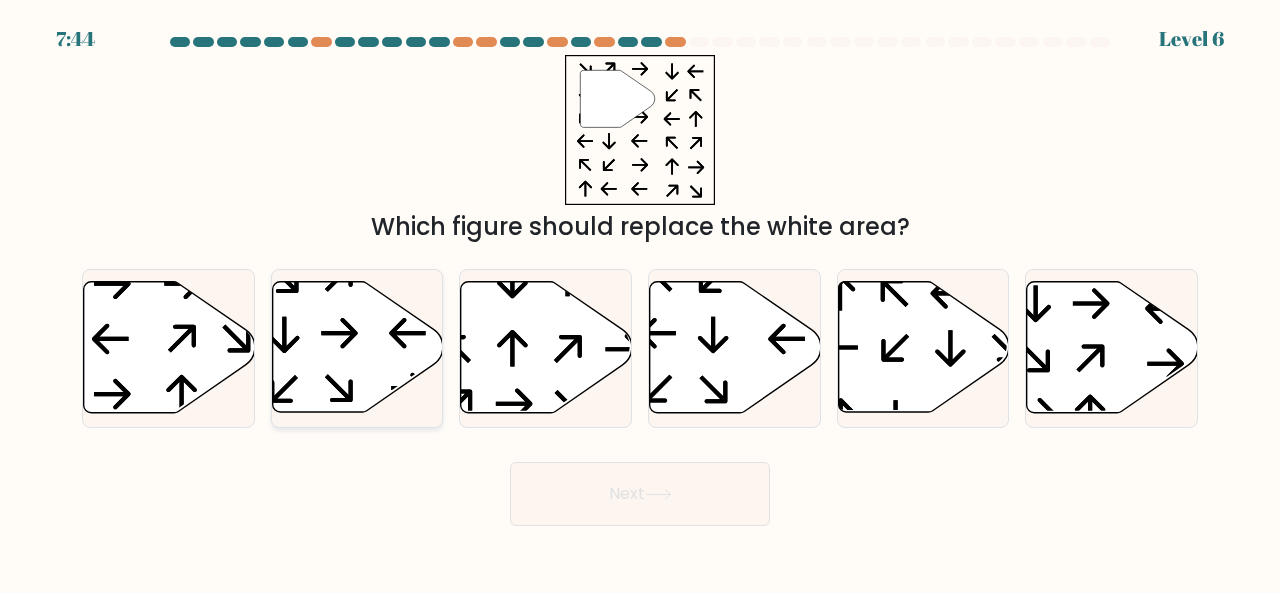 click 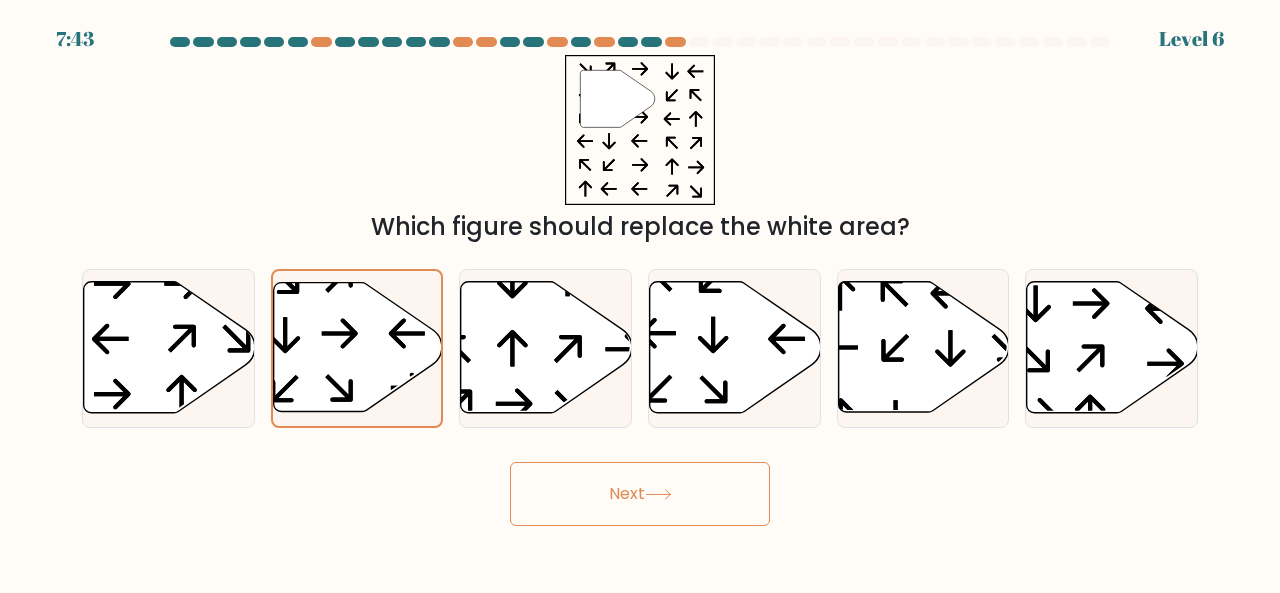 click on "Next" at bounding box center (640, 494) 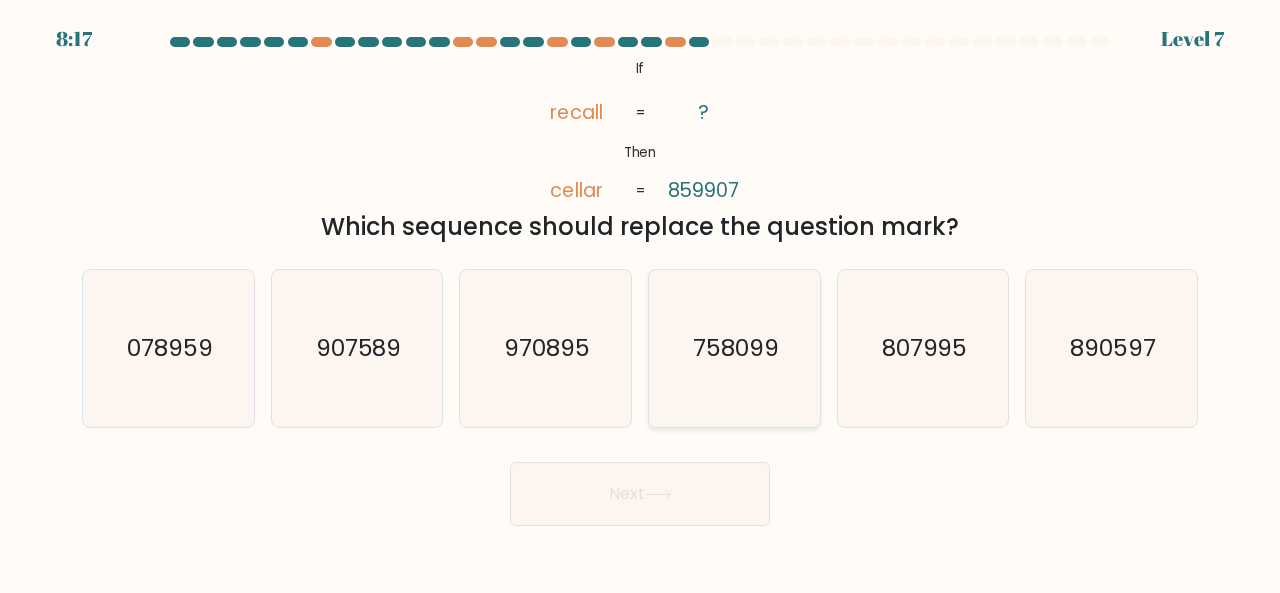 click on "758099" 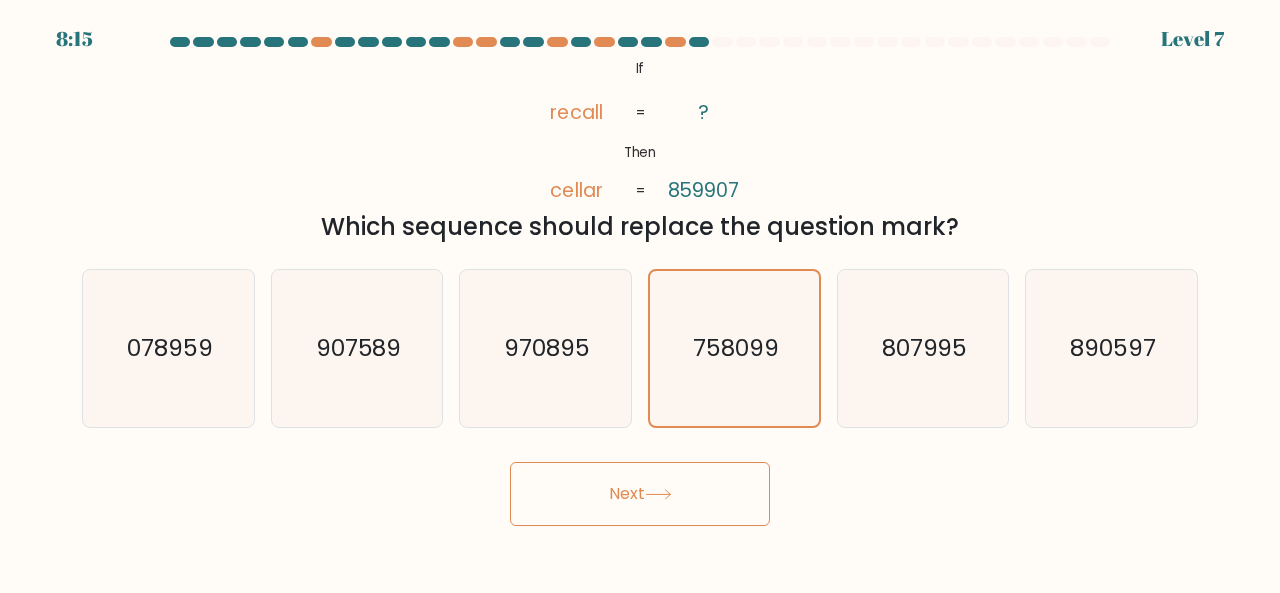 click on "Next" at bounding box center [640, 494] 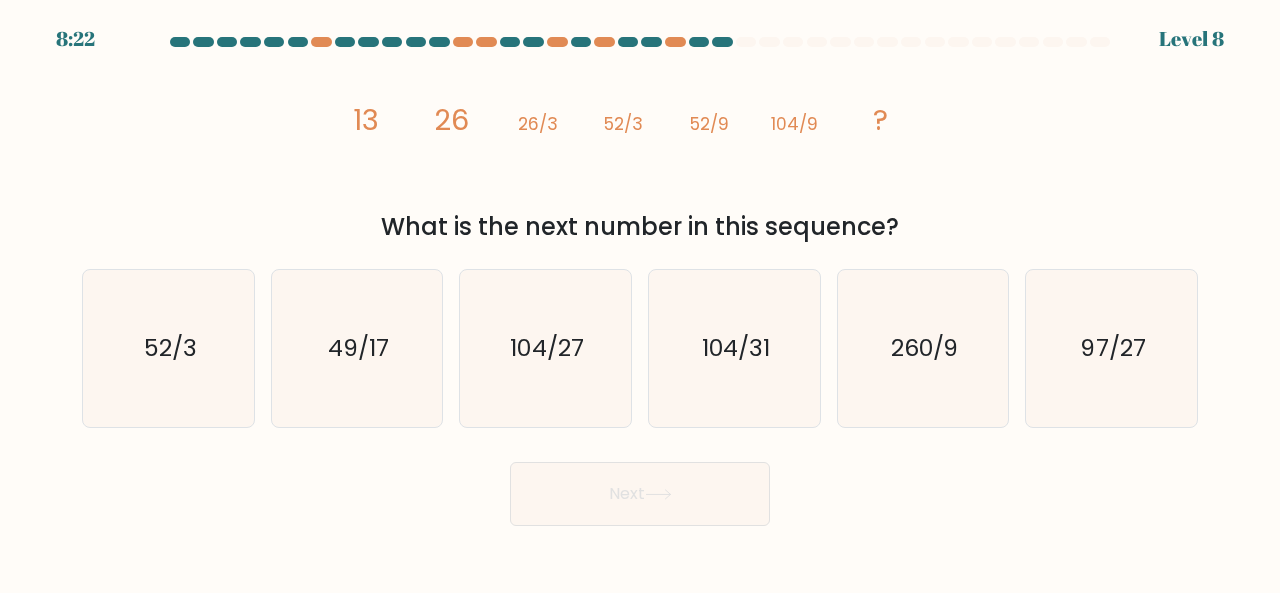 click on "b.
49/17" at bounding box center (357, 348) 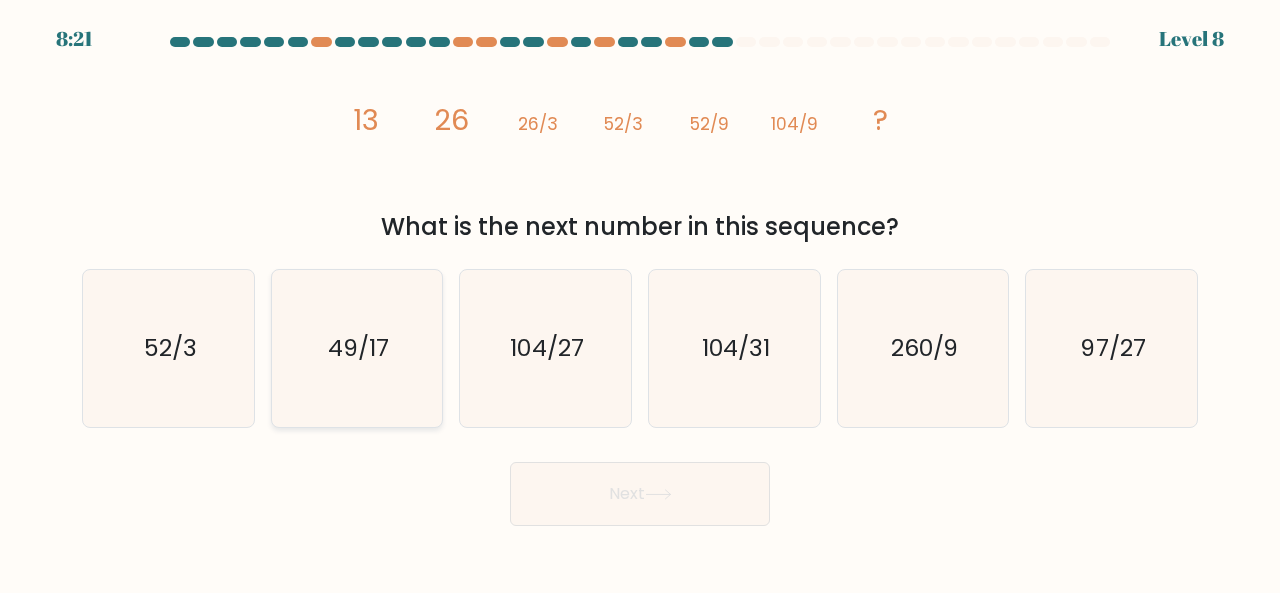 click on "49/17" 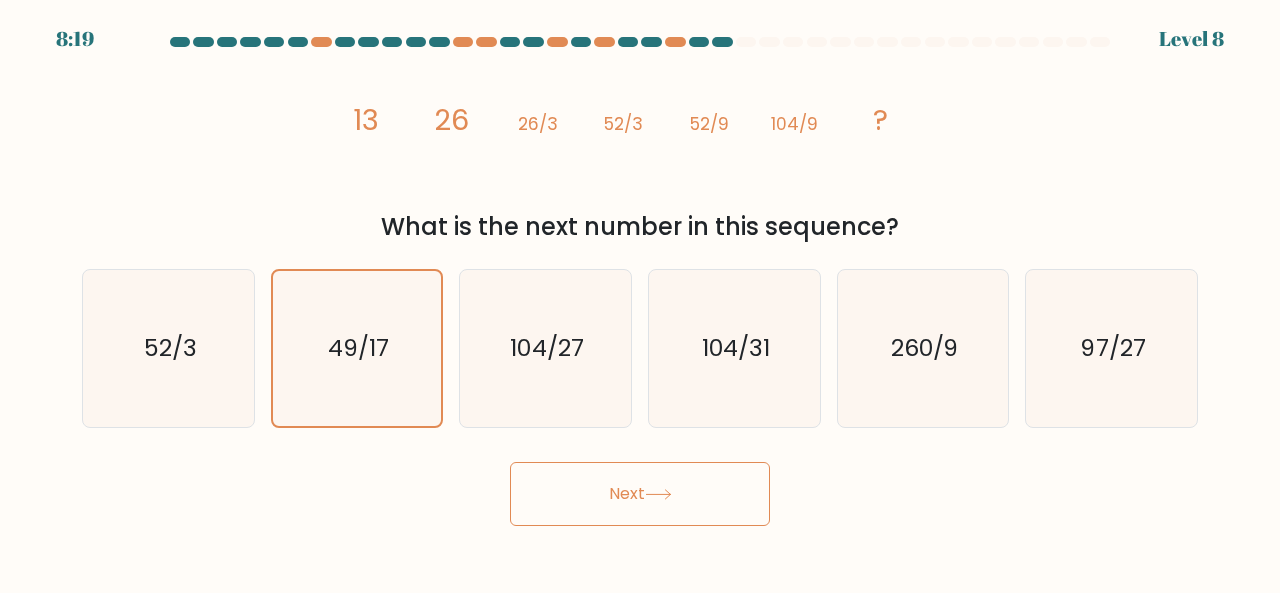 click on "Next" at bounding box center [640, 494] 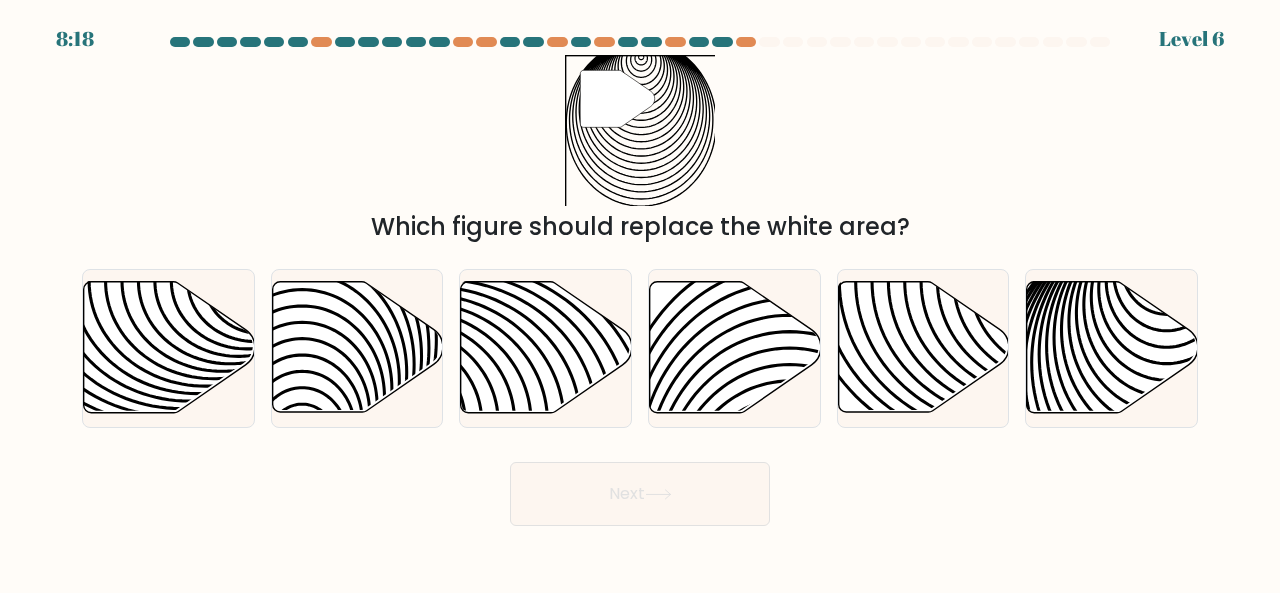 click on "Next" at bounding box center [640, 494] 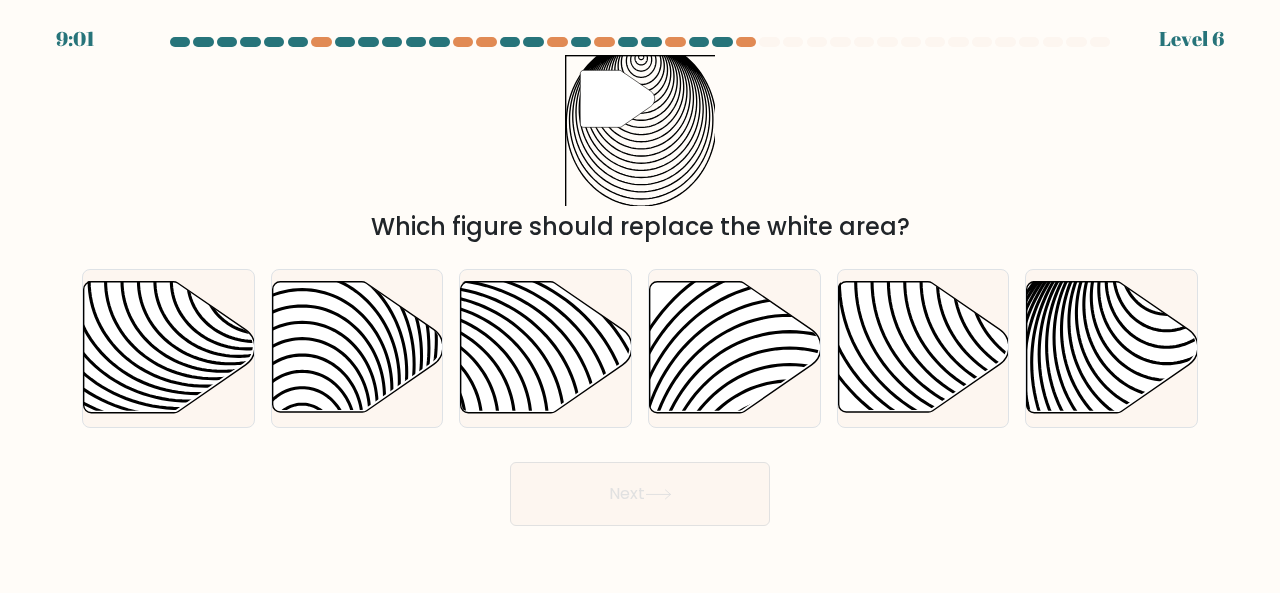 click on "Next" at bounding box center [640, 489] 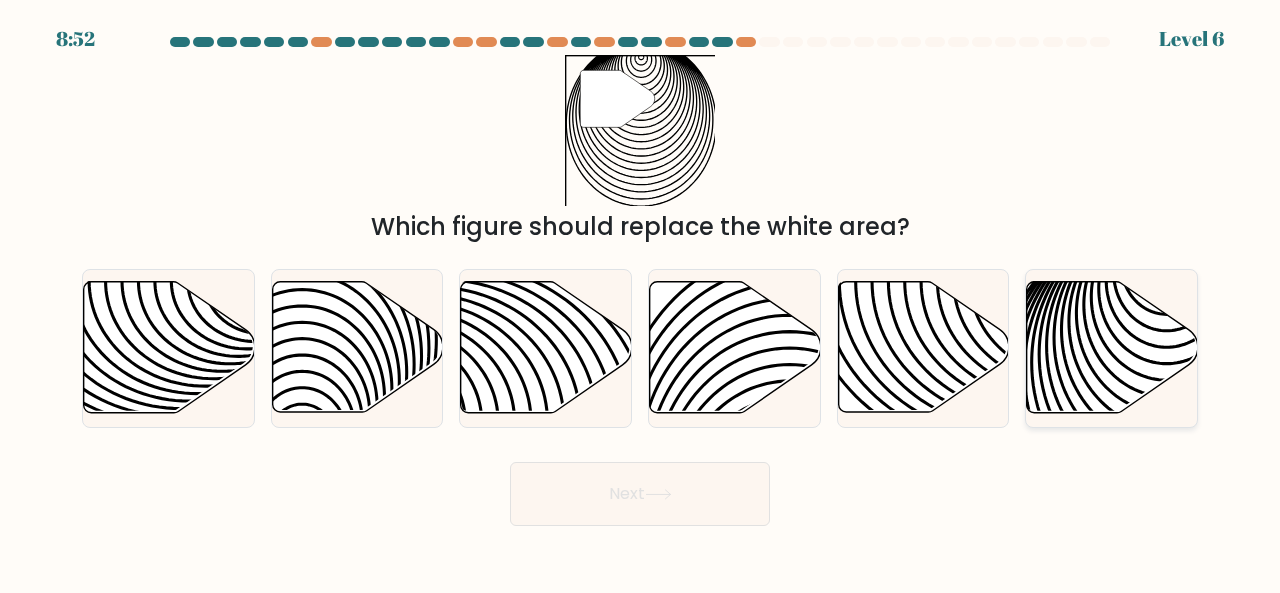 click 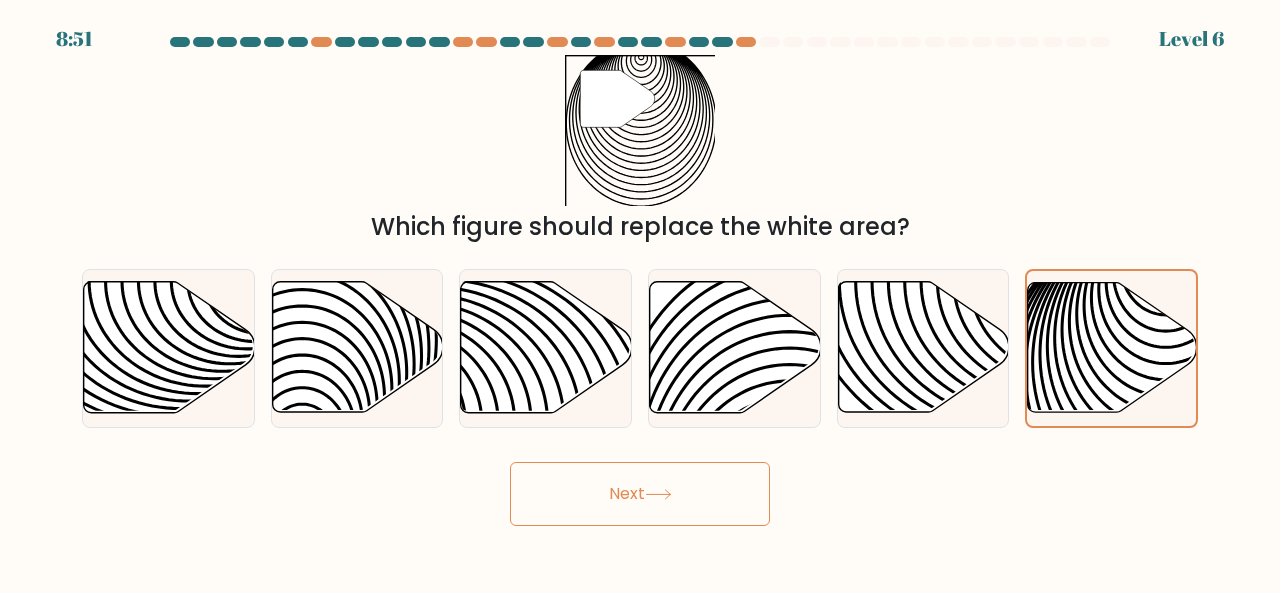 click on "Next" at bounding box center [640, 494] 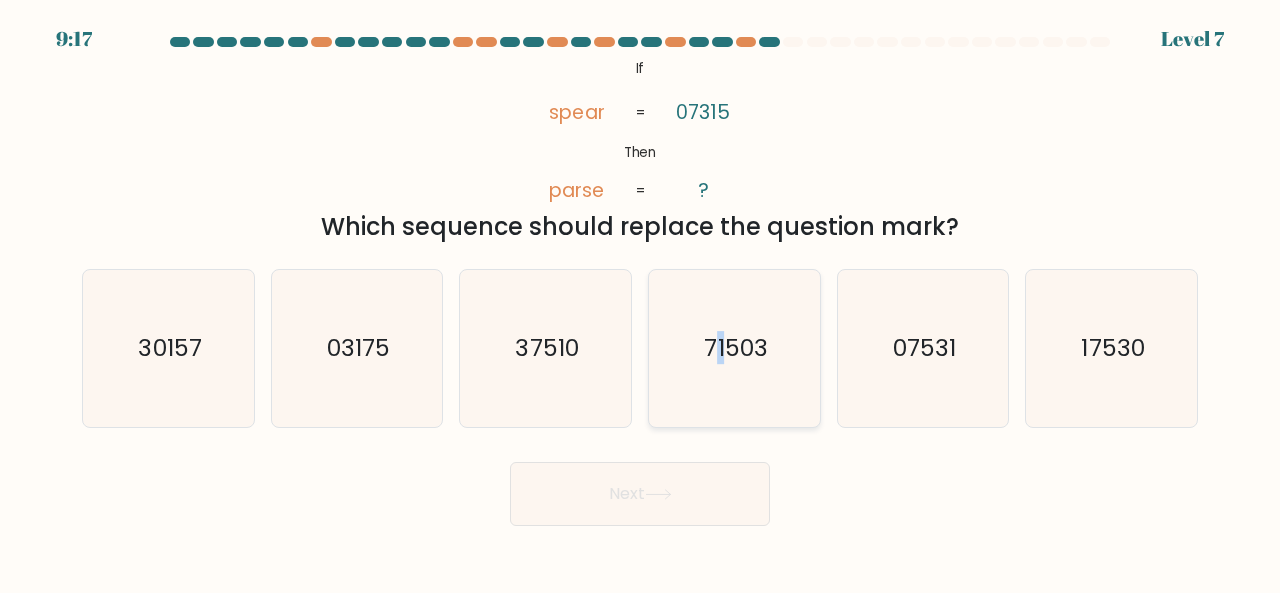 drag, startPoint x: 723, startPoint y: 343, endPoint x: 720, endPoint y: 406, distance: 63.07139 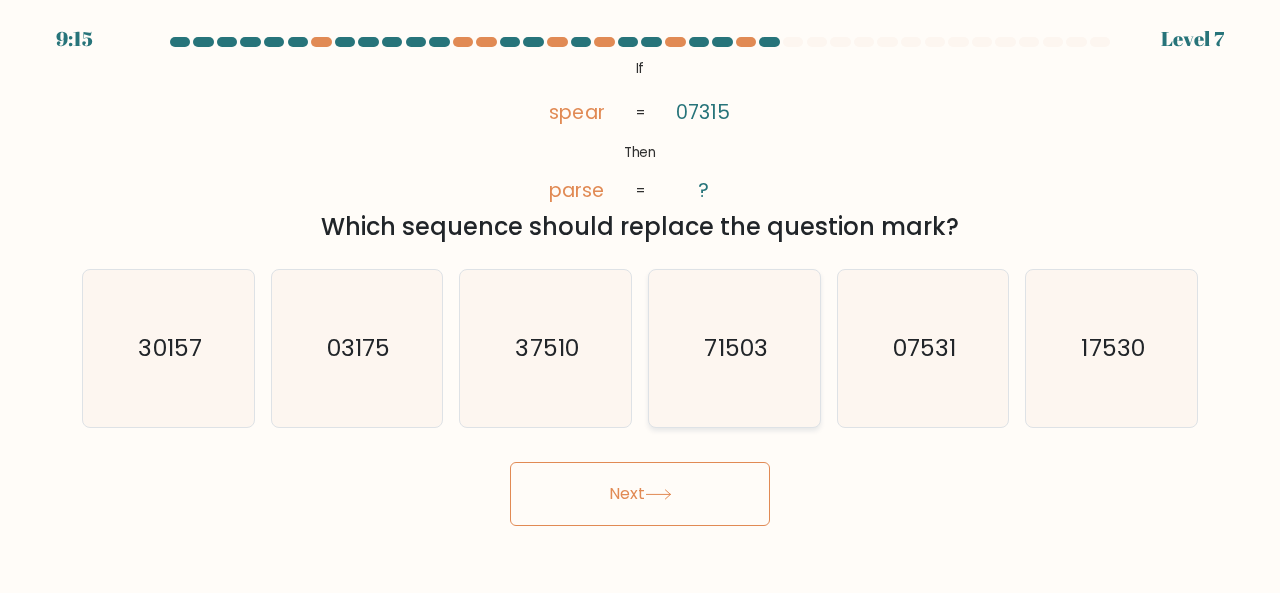 click on "71503" 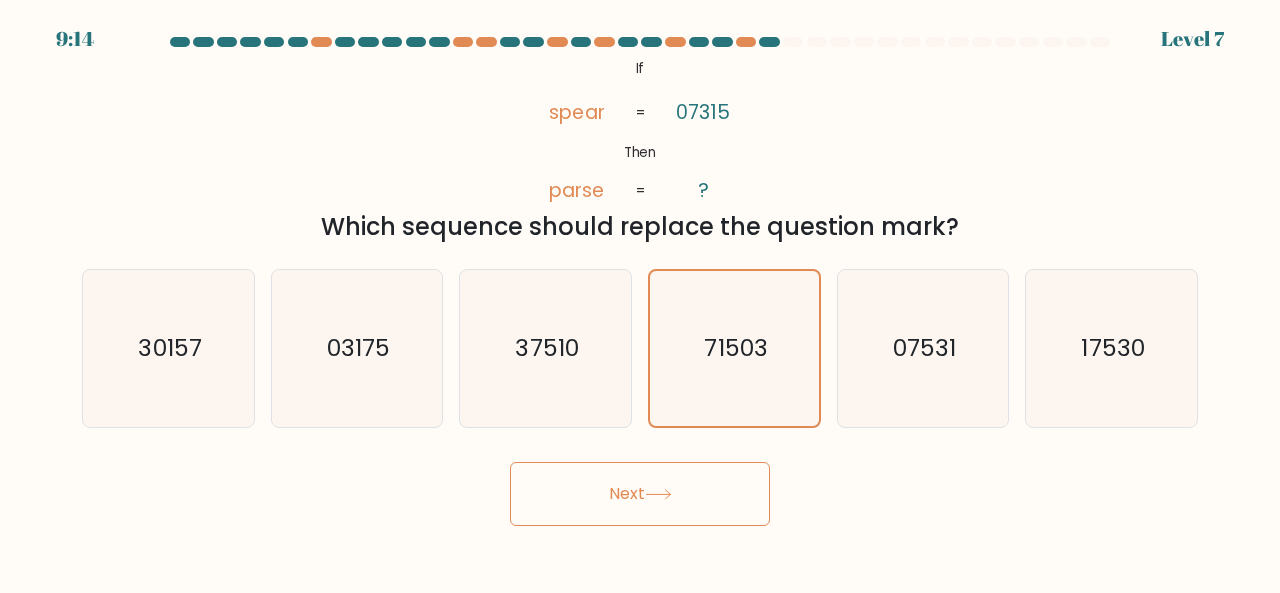 click on "Next" at bounding box center [640, 494] 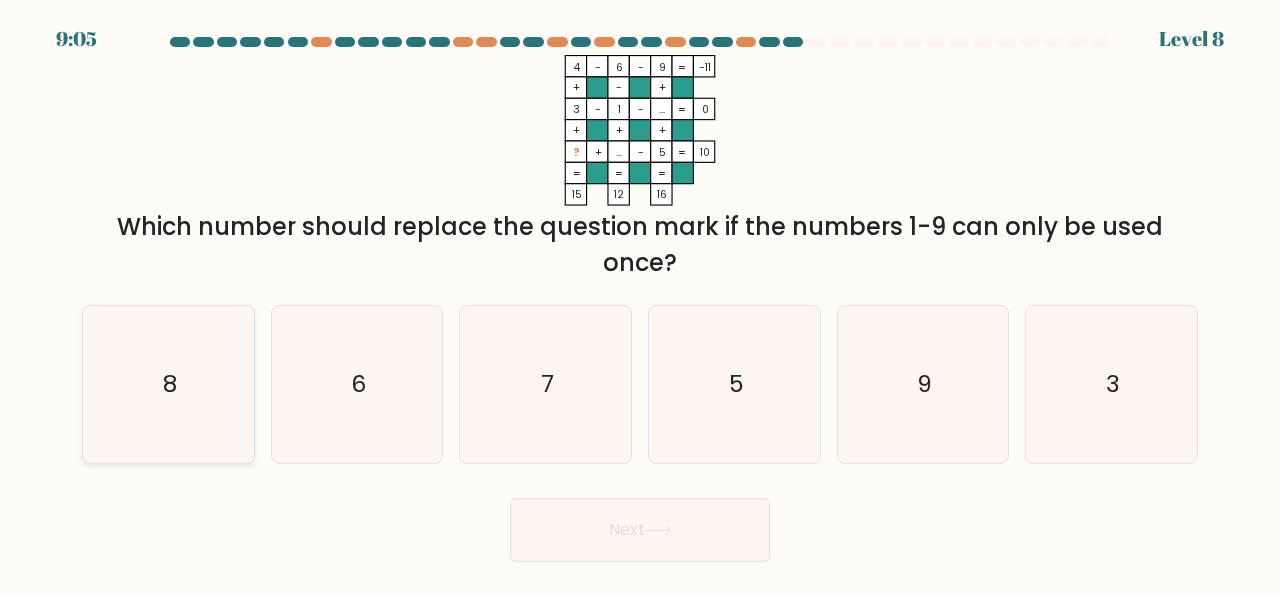 click on "8" 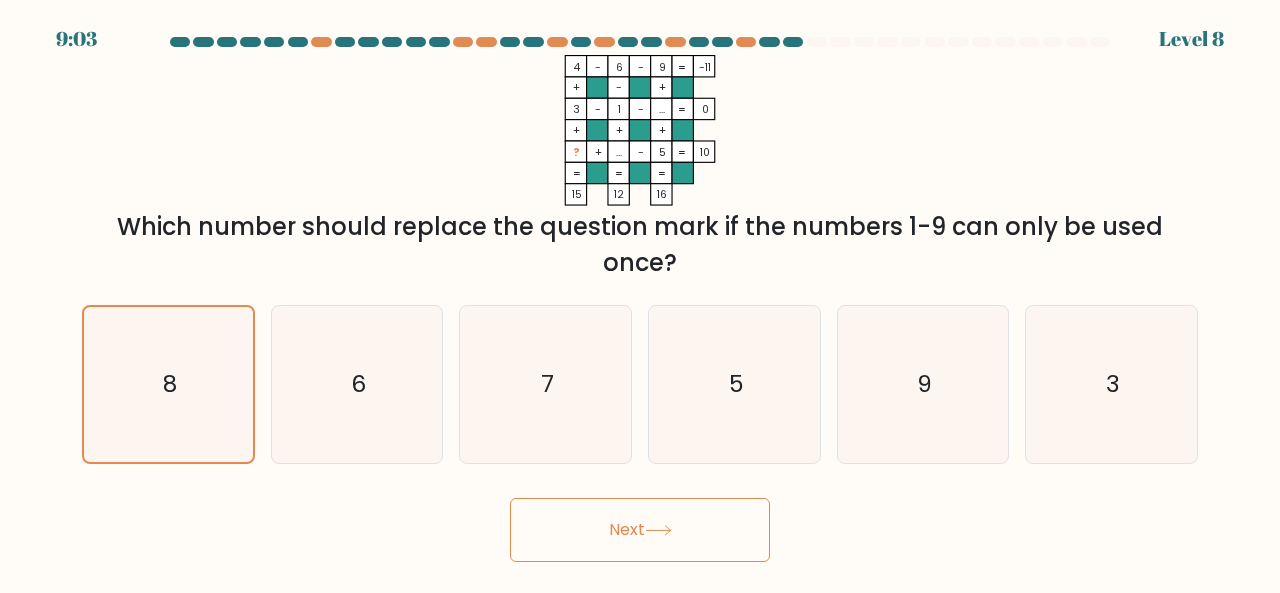 click on "Next" at bounding box center (640, 530) 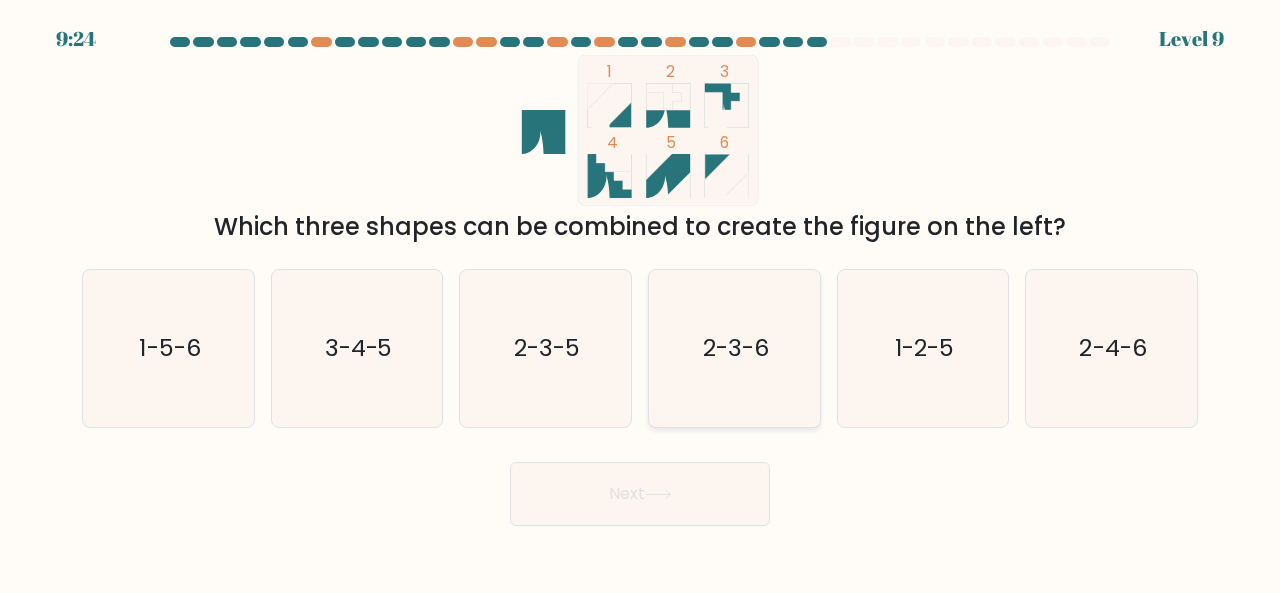 click on "2-3-6" 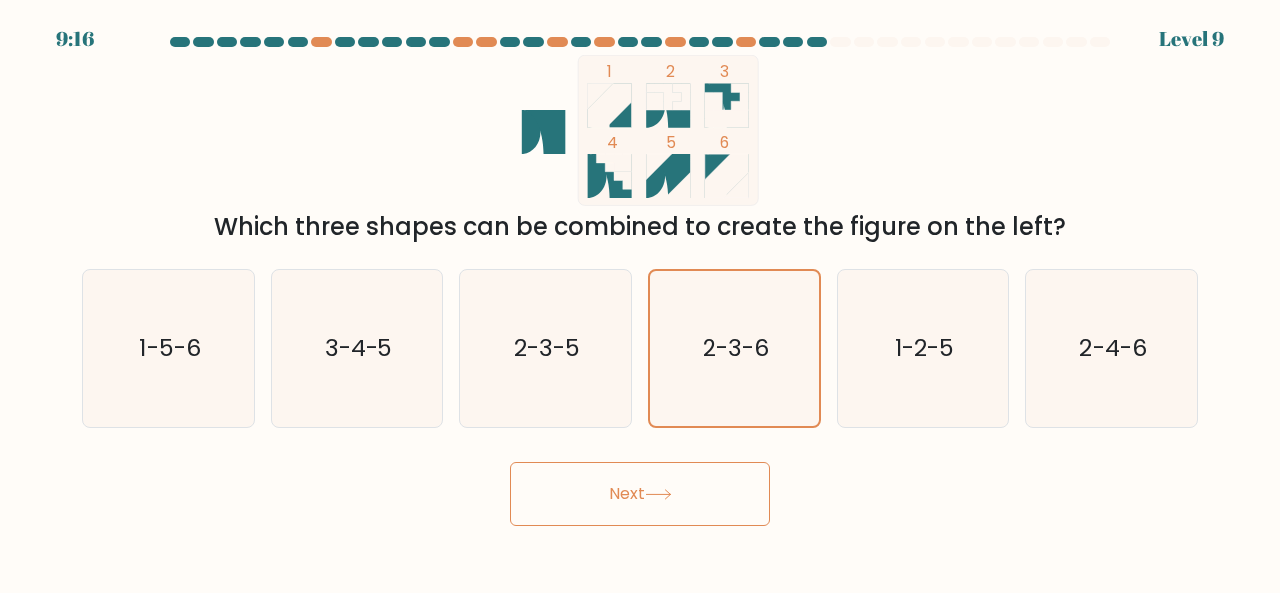 click on "Next" at bounding box center (640, 494) 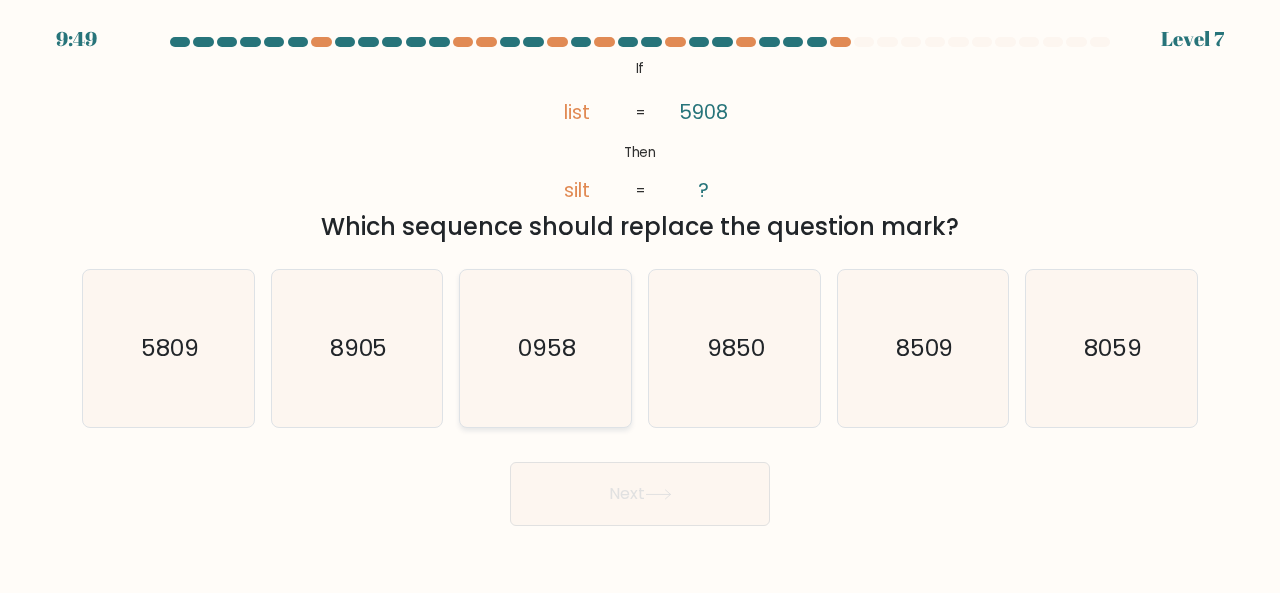 click on "0958" 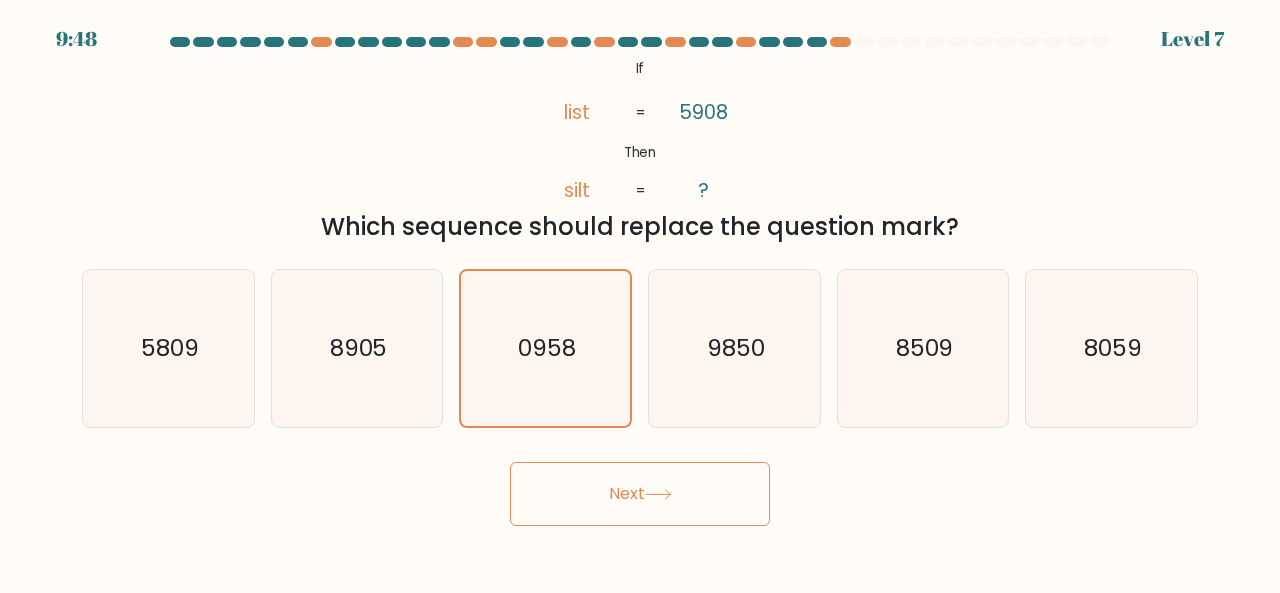 click on "Next" at bounding box center (640, 494) 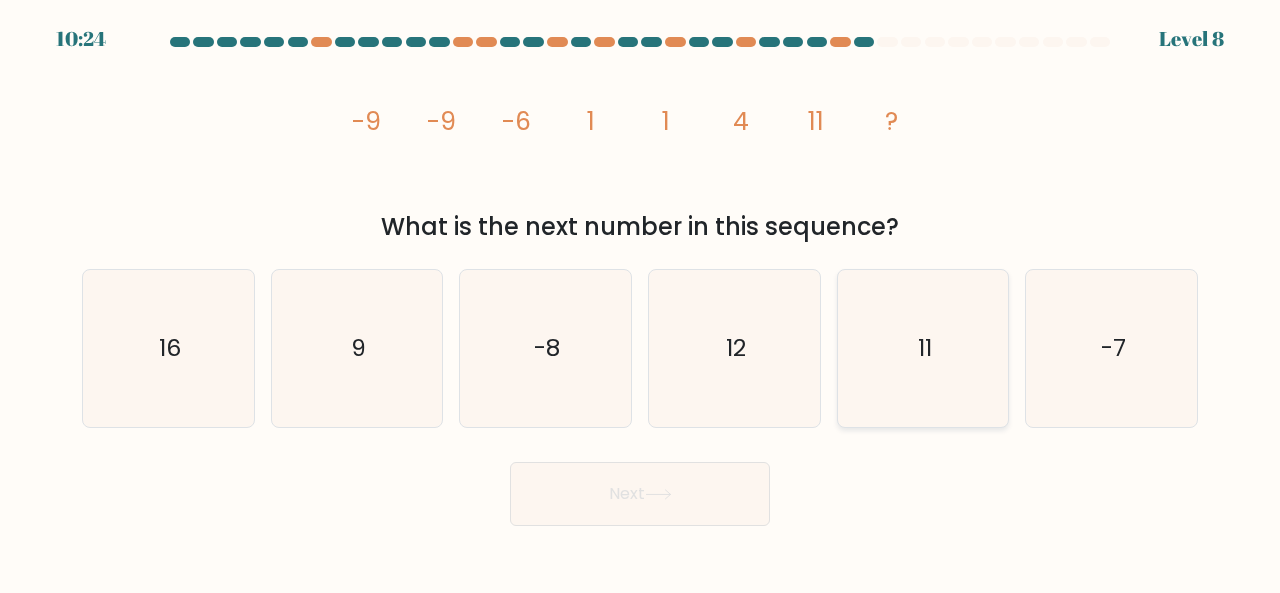click on "11" 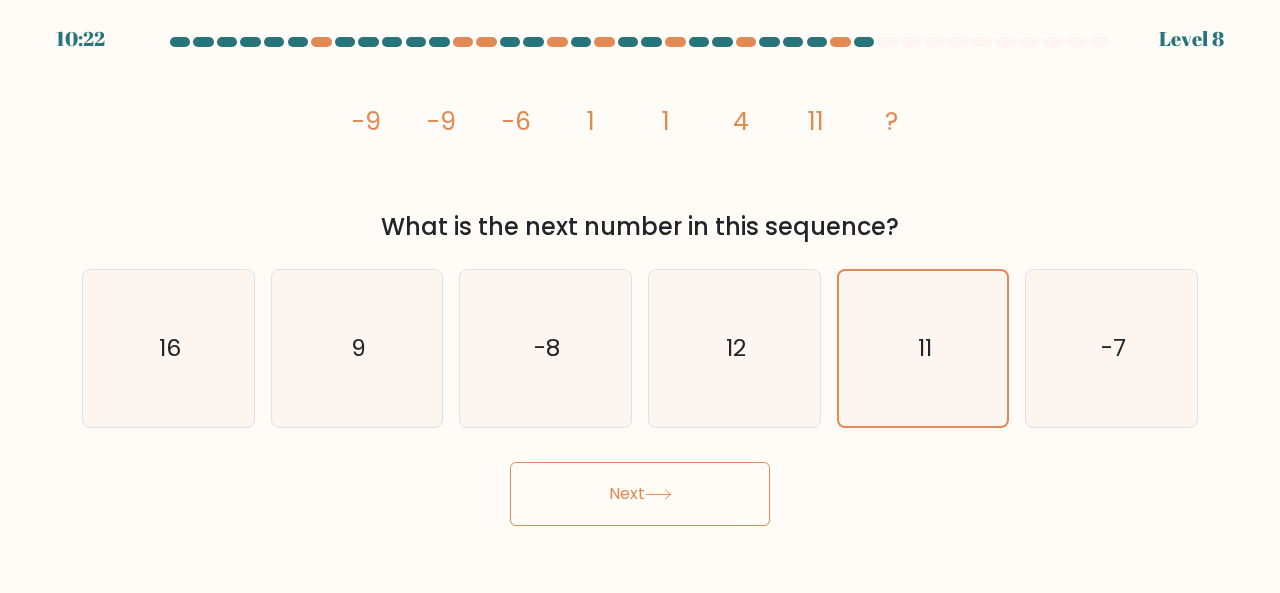 click on "Next" at bounding box center (640, 494) 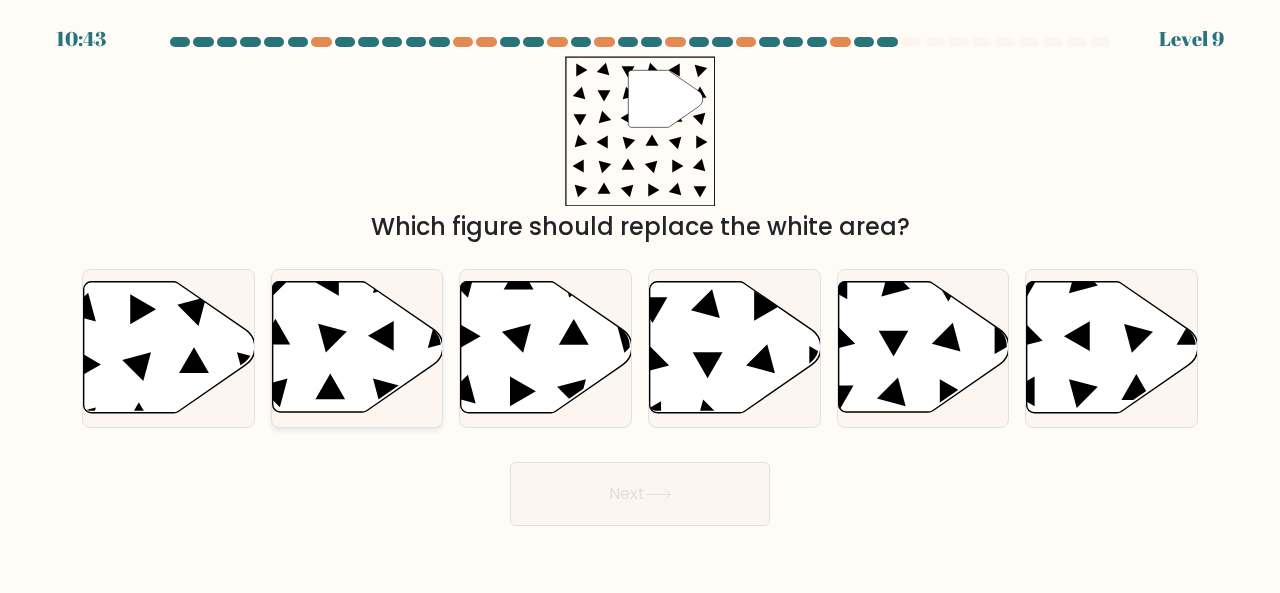 click 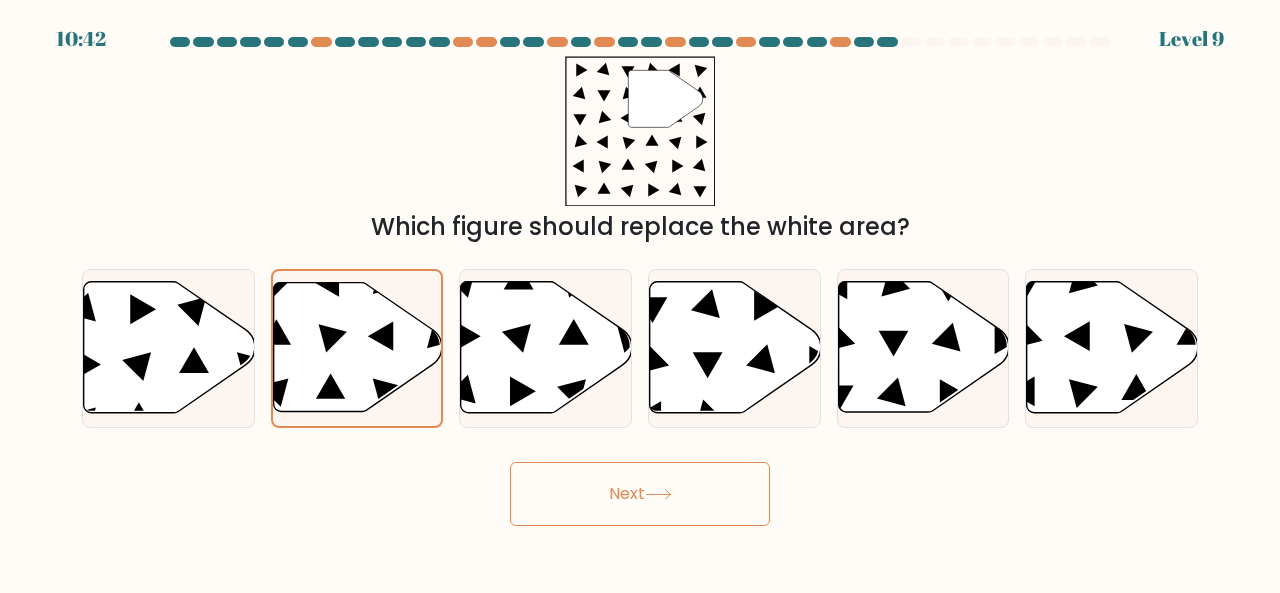 click on "Next" at bounding box center [640, 494] 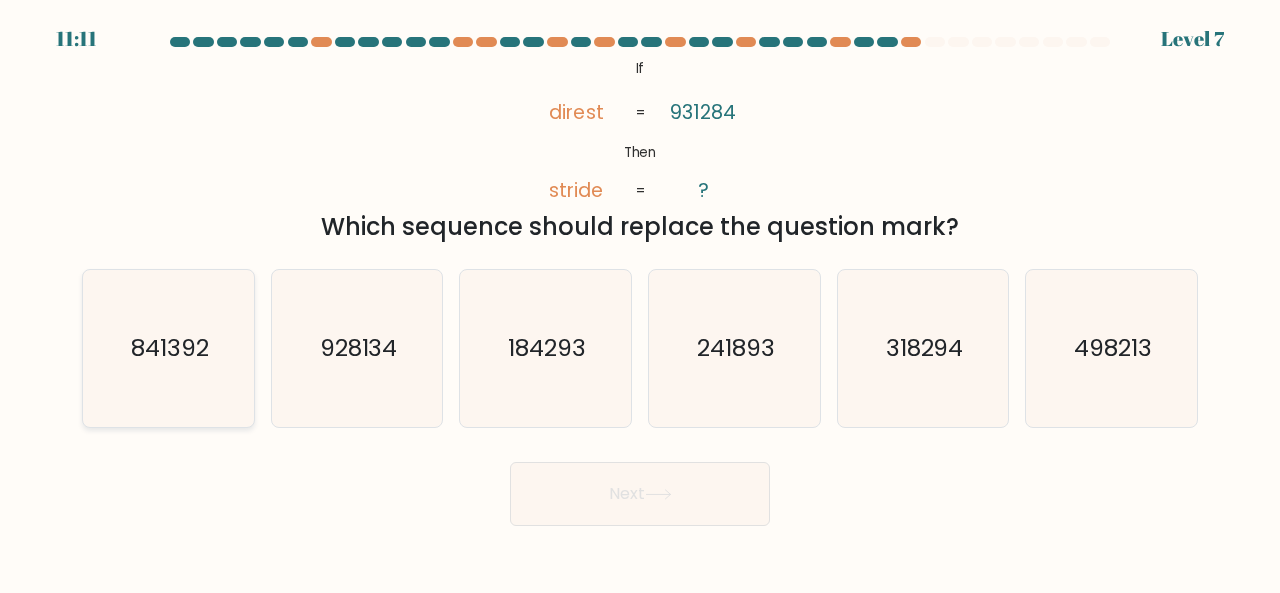 click on "841392" 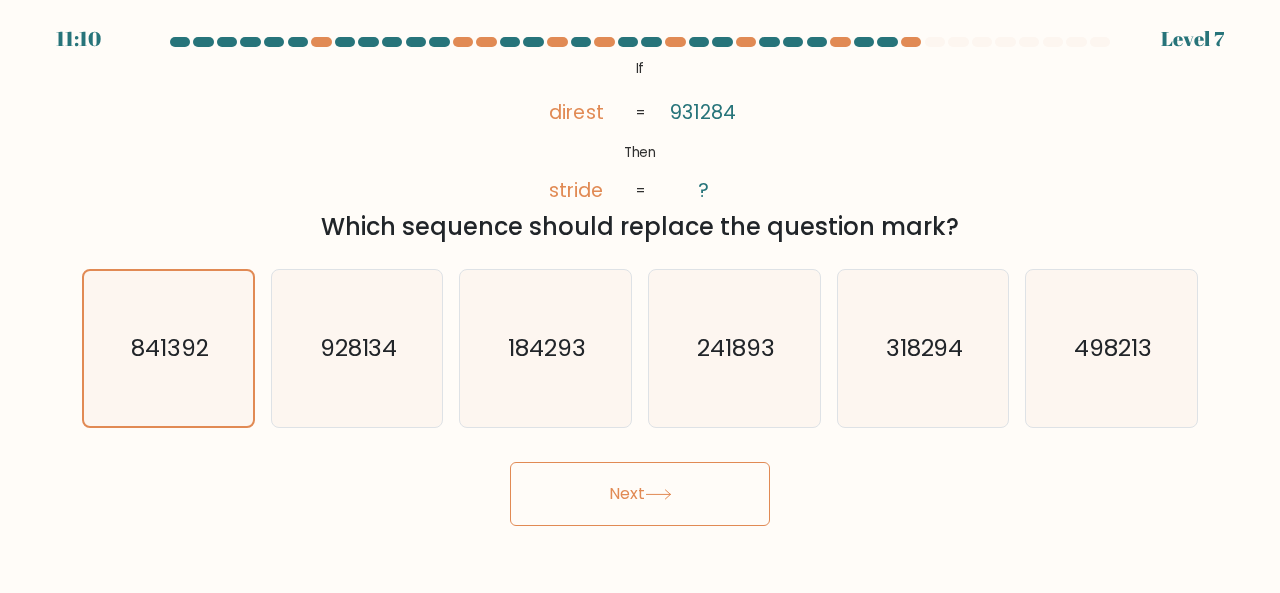 click on "Next" at bounding box center (640, 494) 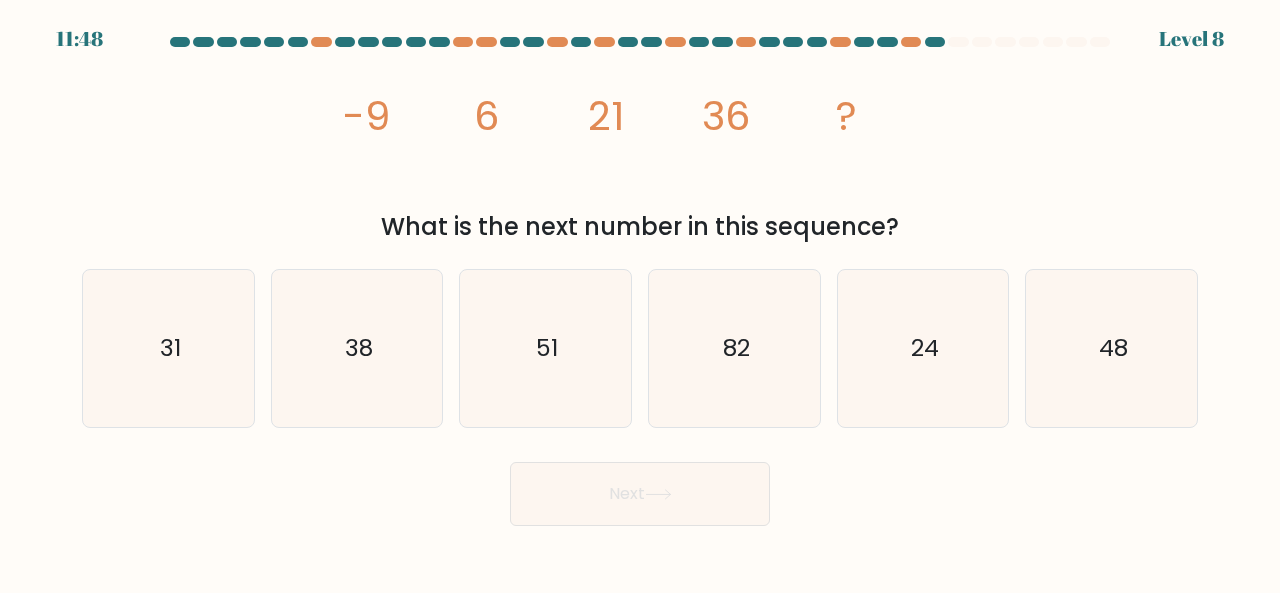 click on "21" 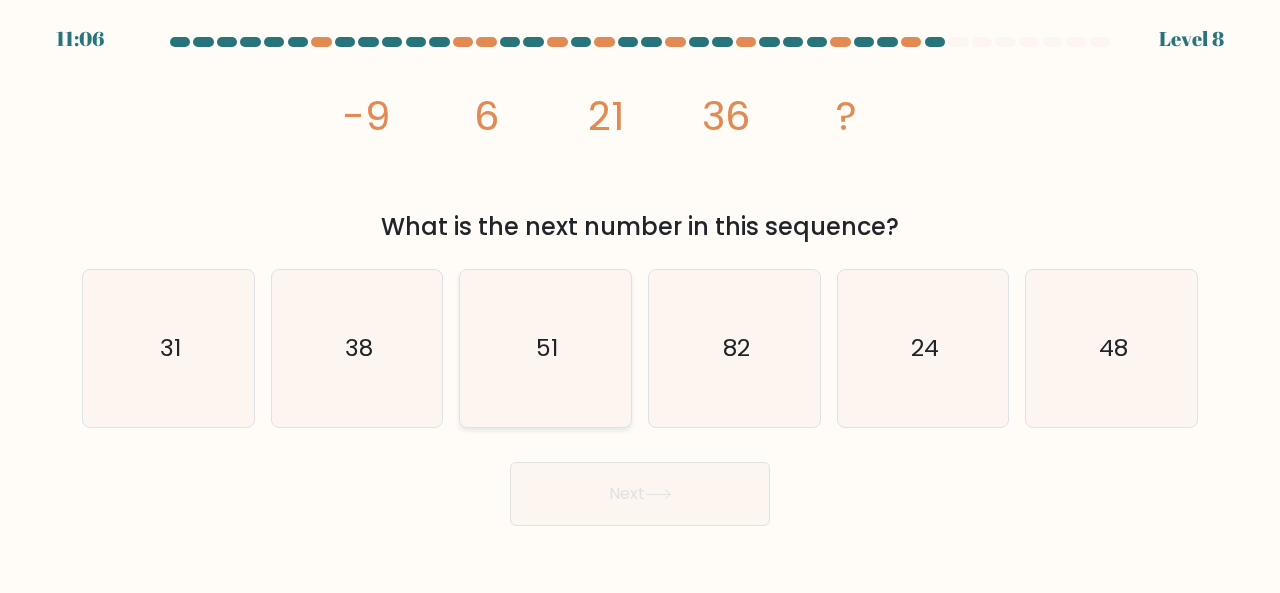 click on "51" 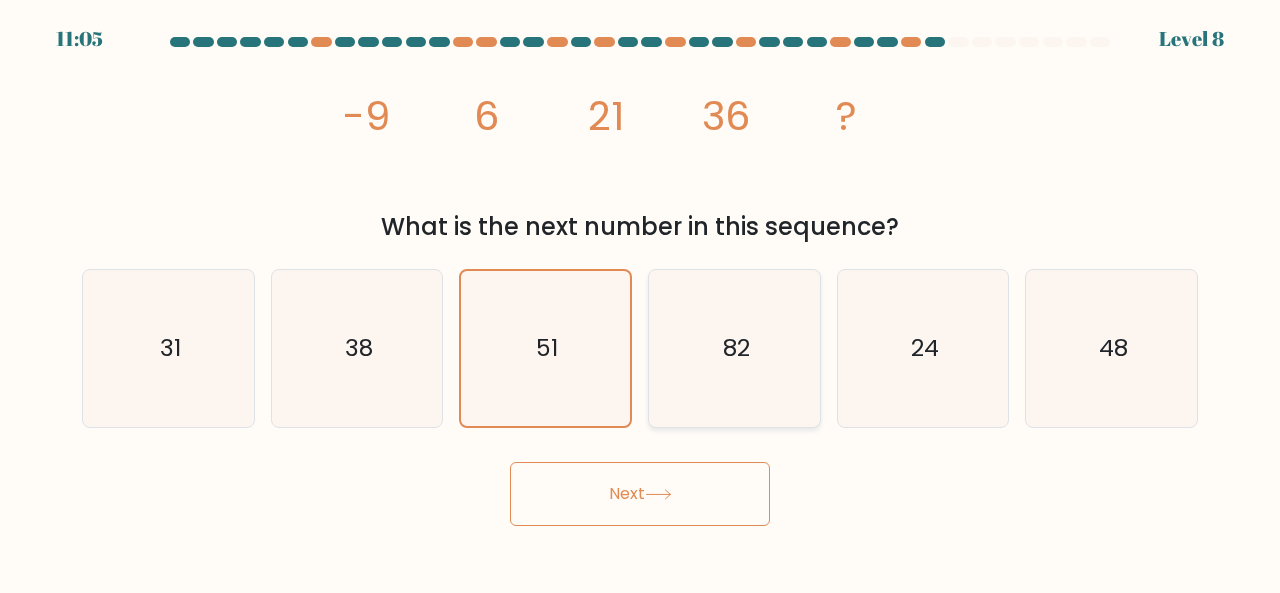 click on "82" 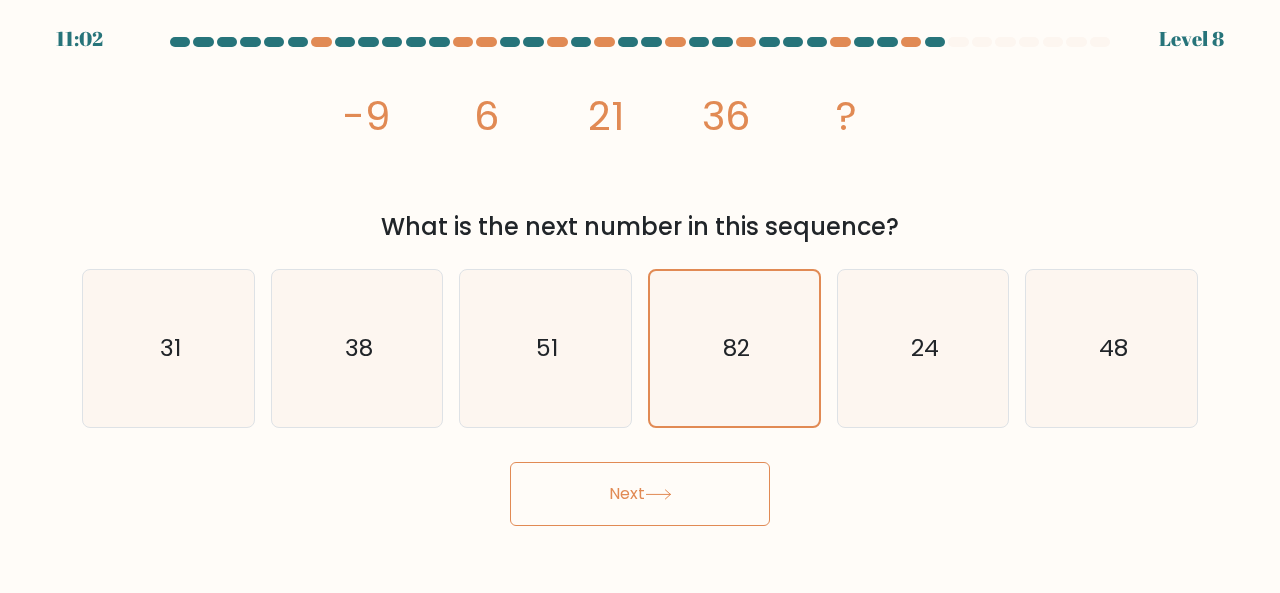 click on "Next" at bounding box center [640, 494] 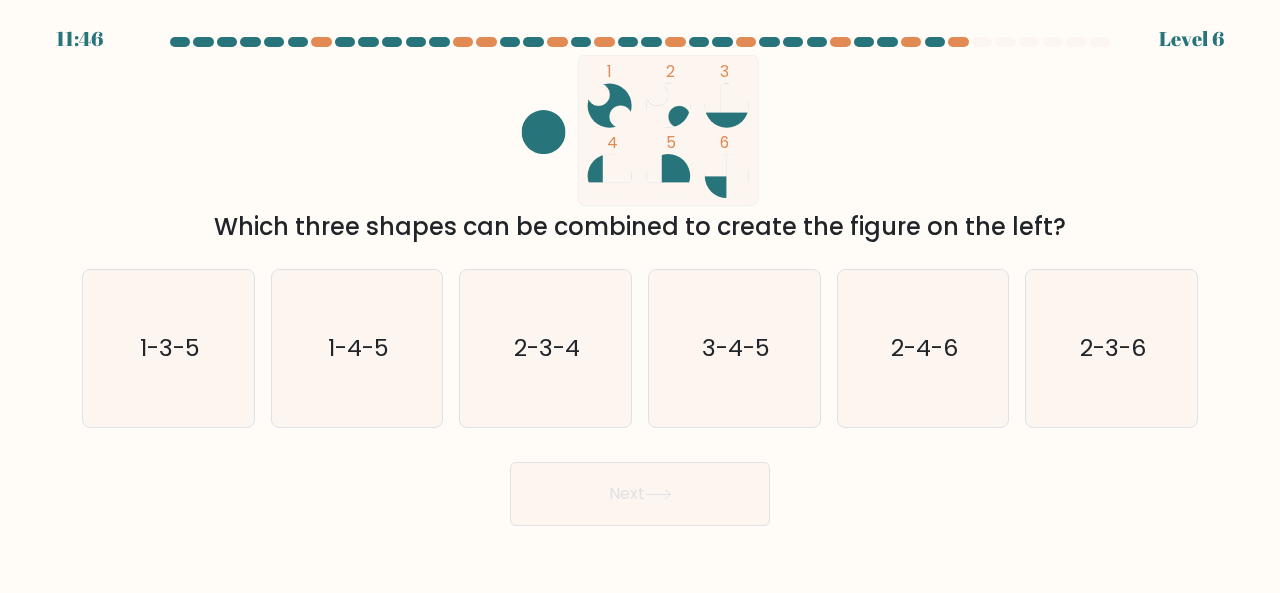 click on "Next" at bounding box center (640, 494) 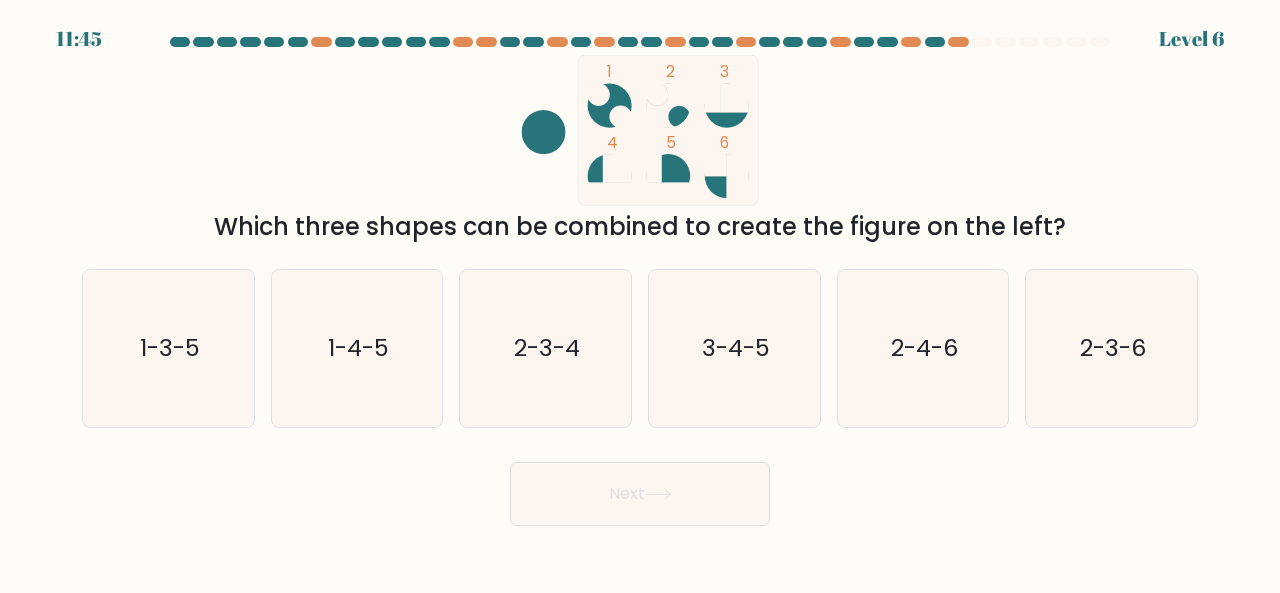 click 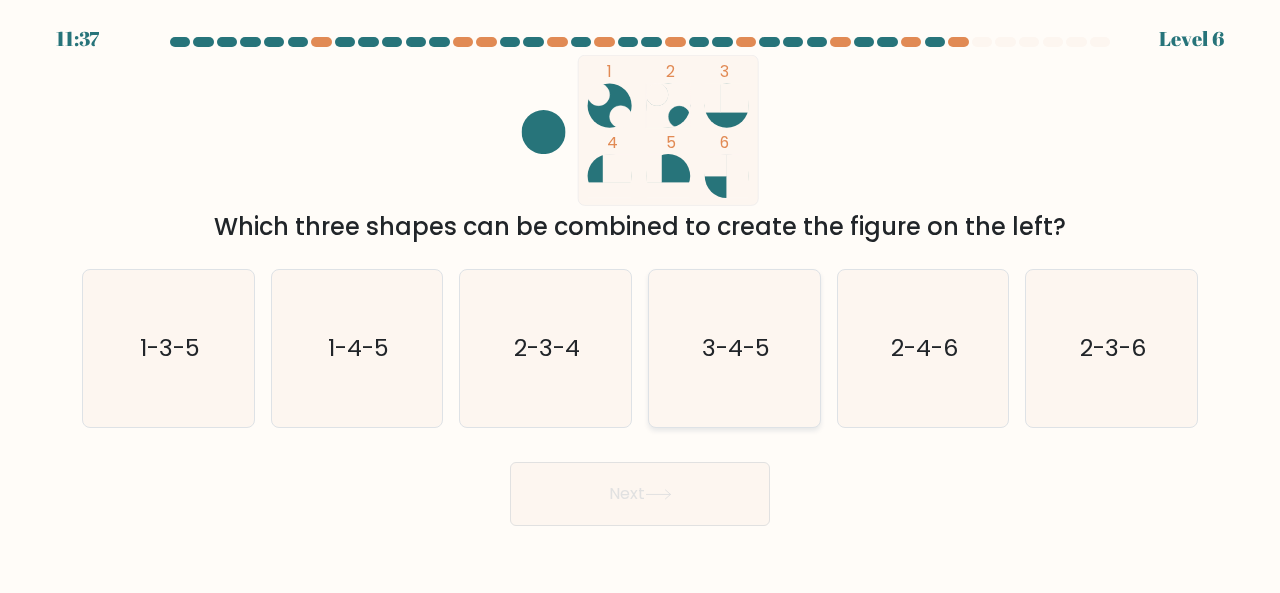 click on "3-4-5" 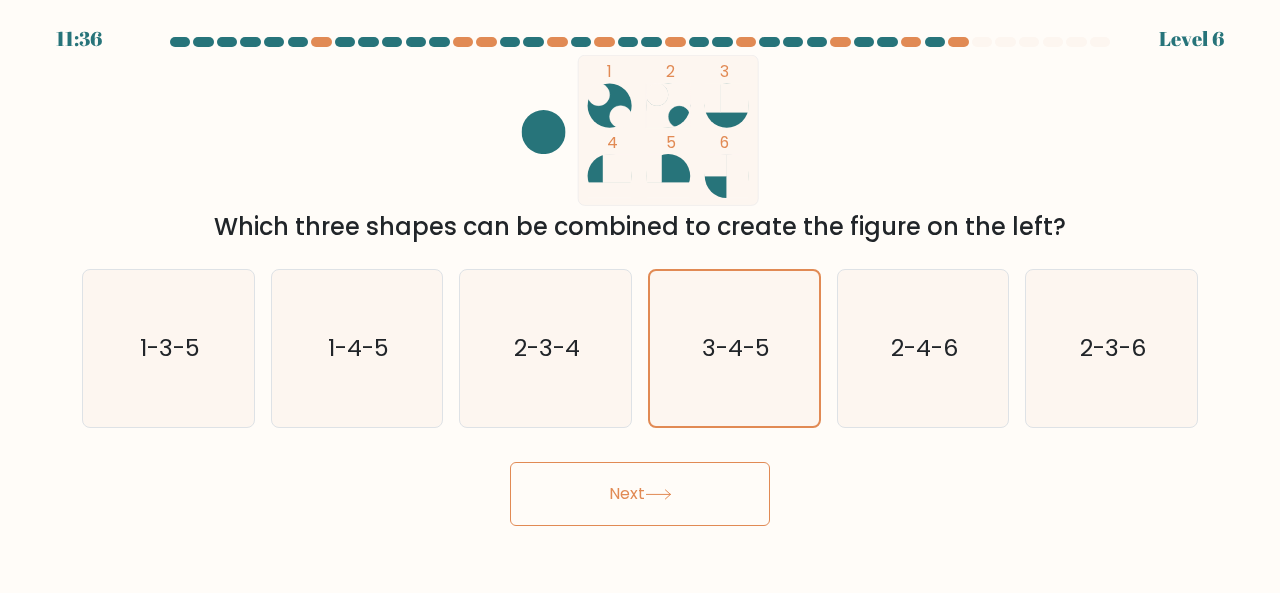 click on "Next" at bounding box center [640, 494] 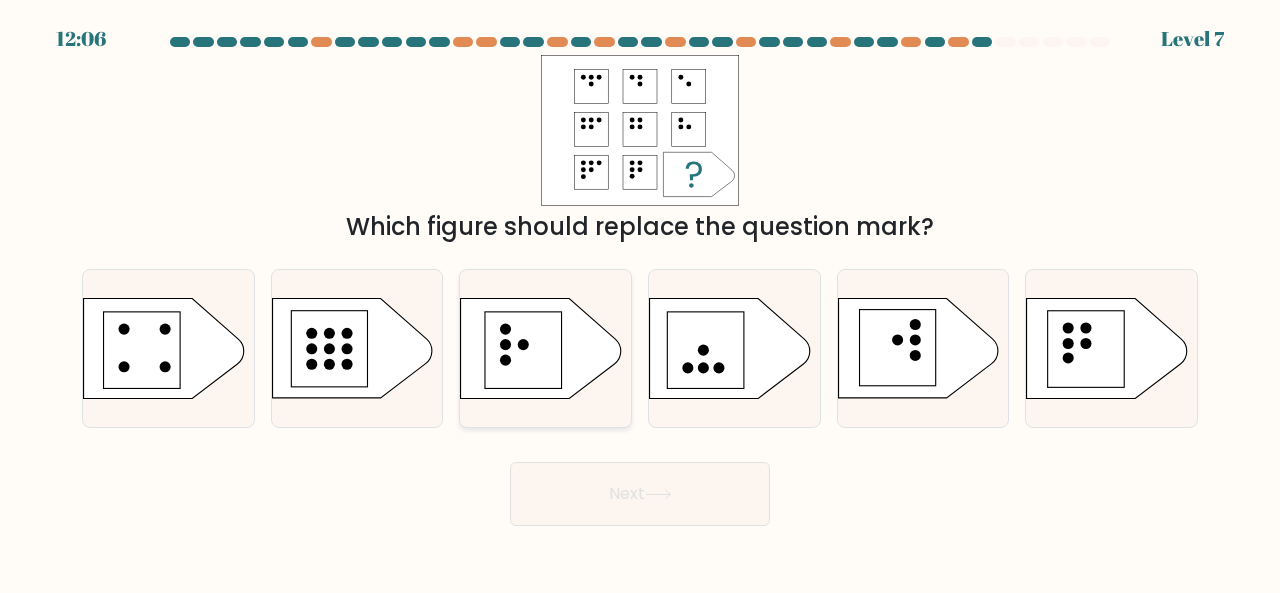 click 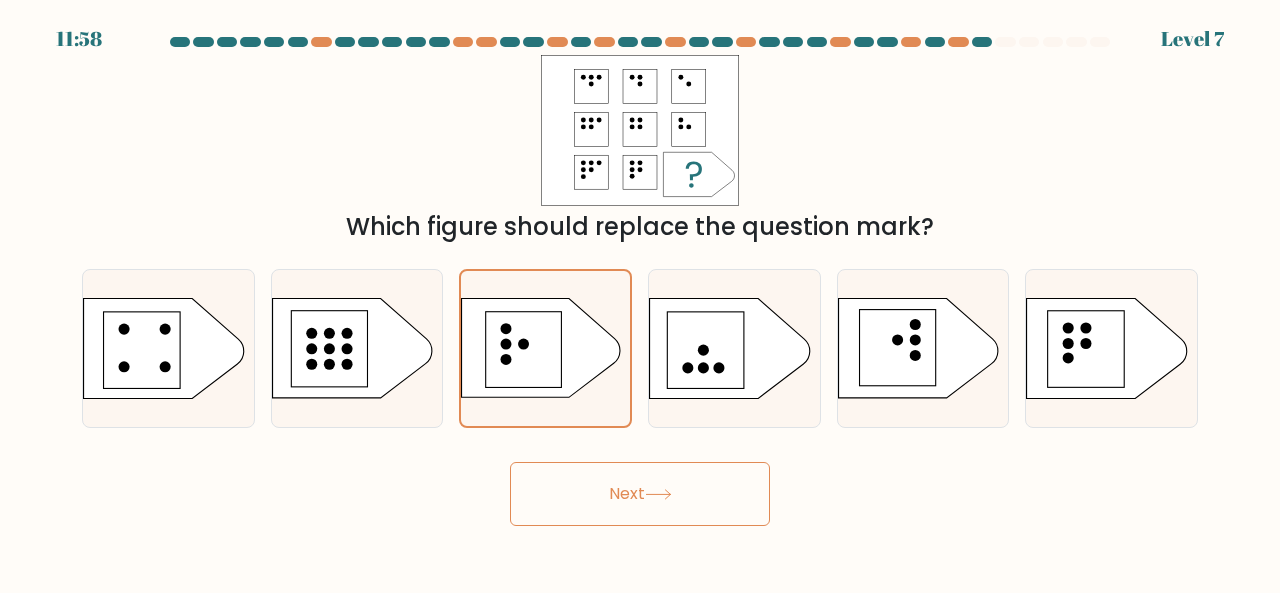 click on "Next" at bounding box center (640, 494) 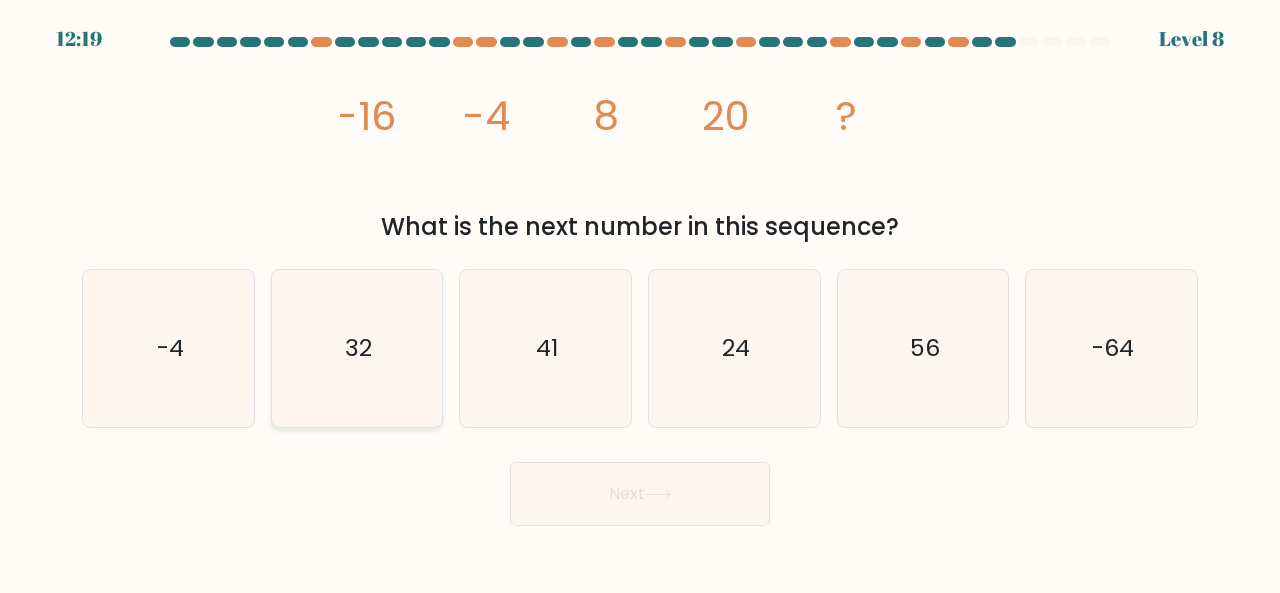 click on "32" 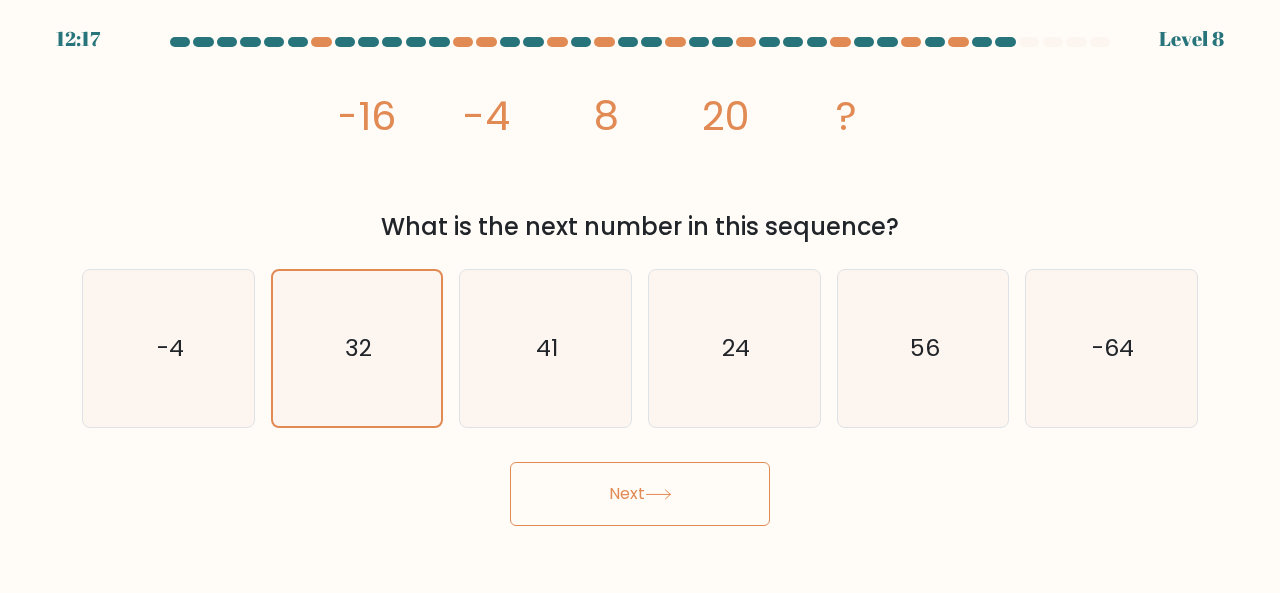 click on "Next" at bounding box center [640, 494] 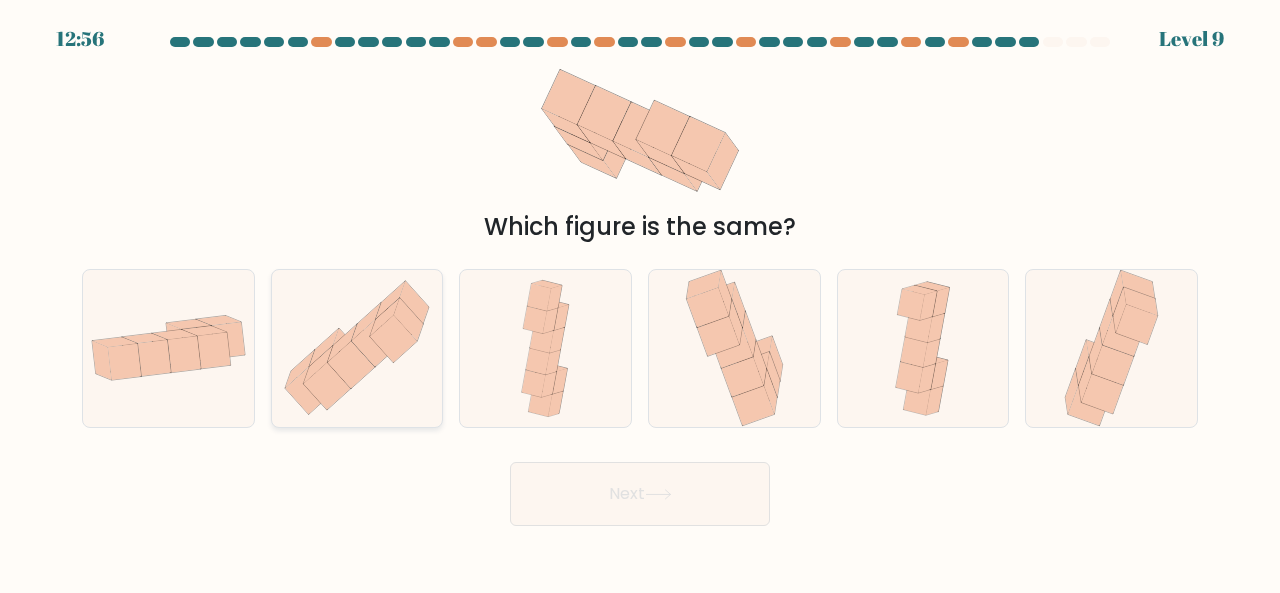click 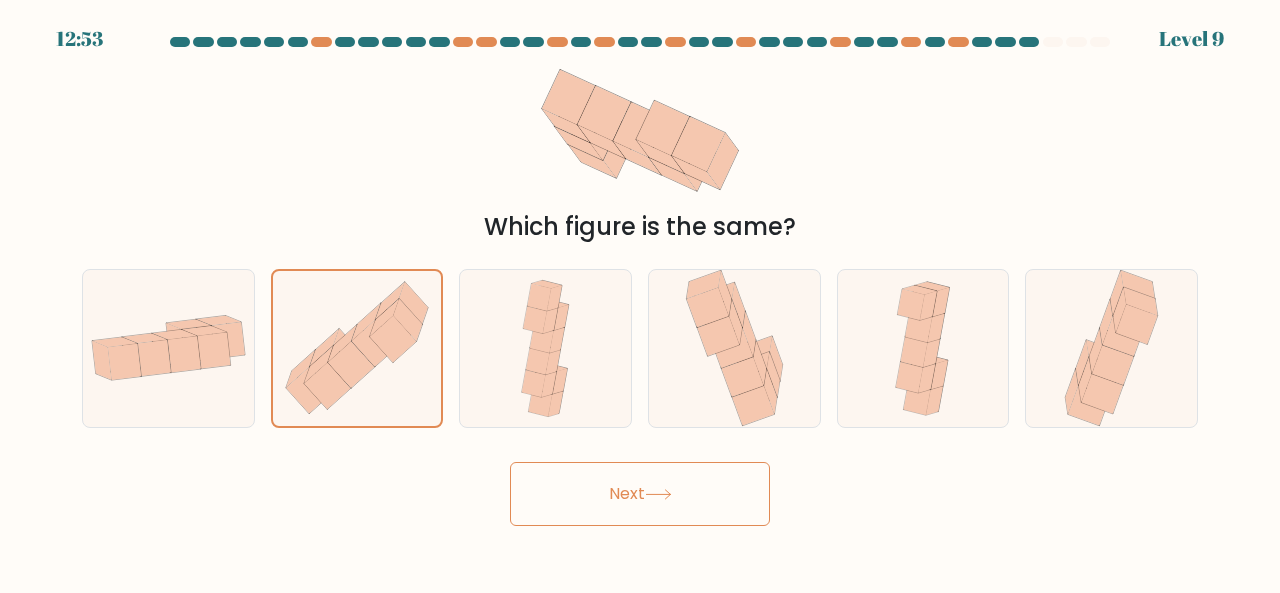 click on "Next" at bounding box center [640, 494] 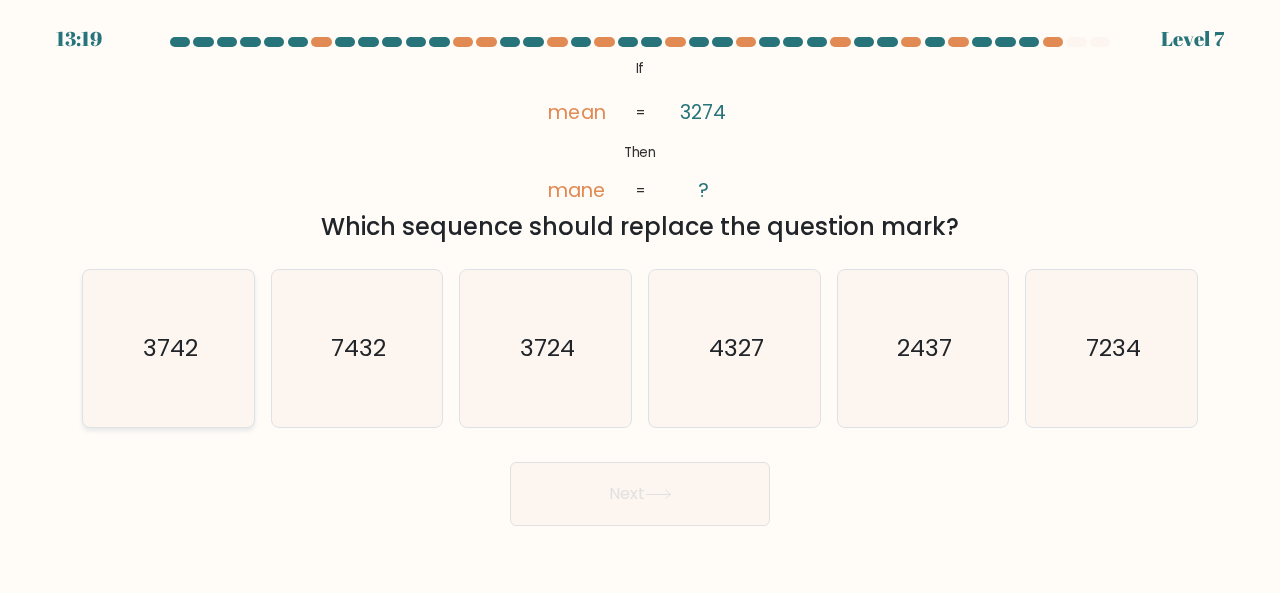 click on "3742" 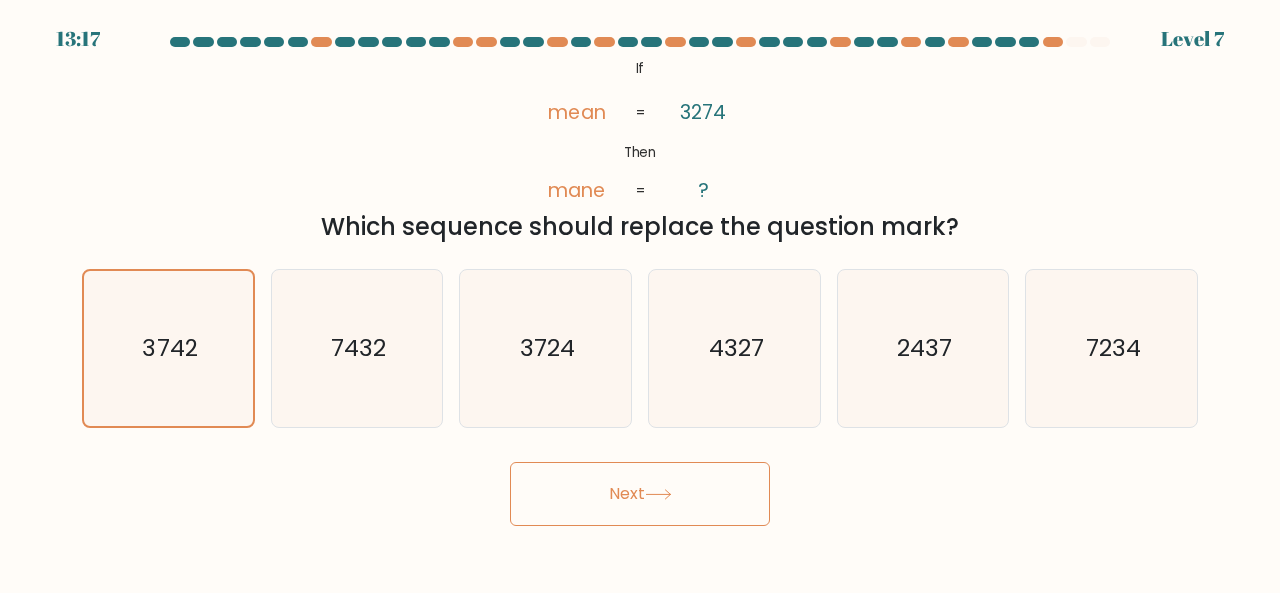 click on "Next" at bounding box center [640, 494] 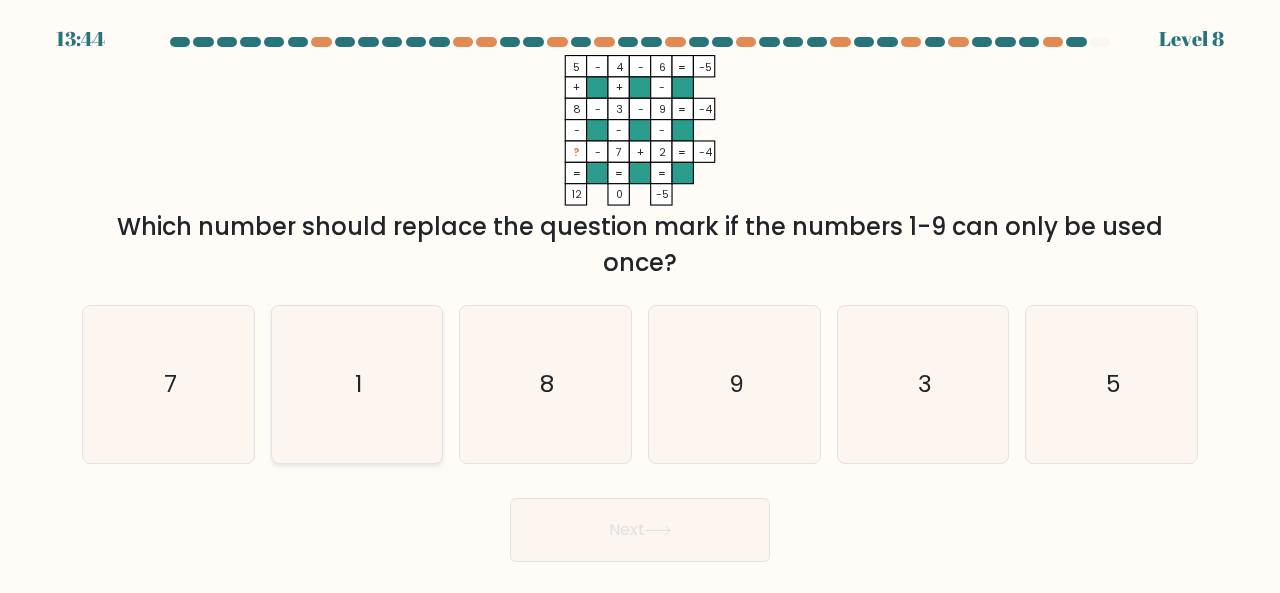click on "1" 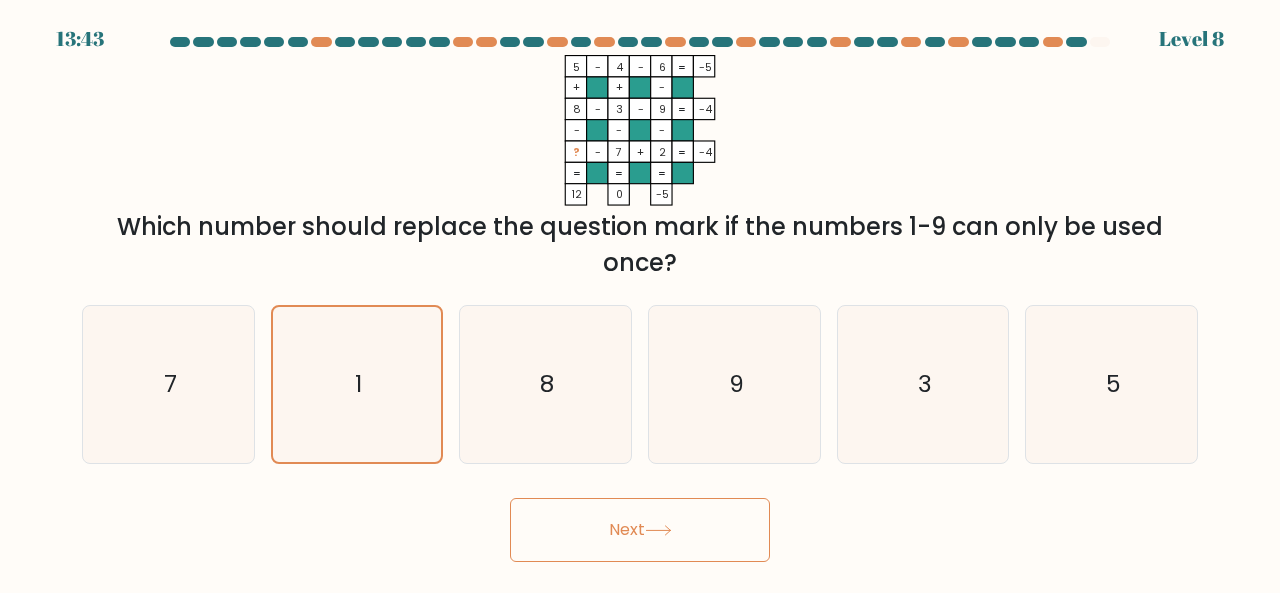 click on "Next" at bounding box center (640, 530) 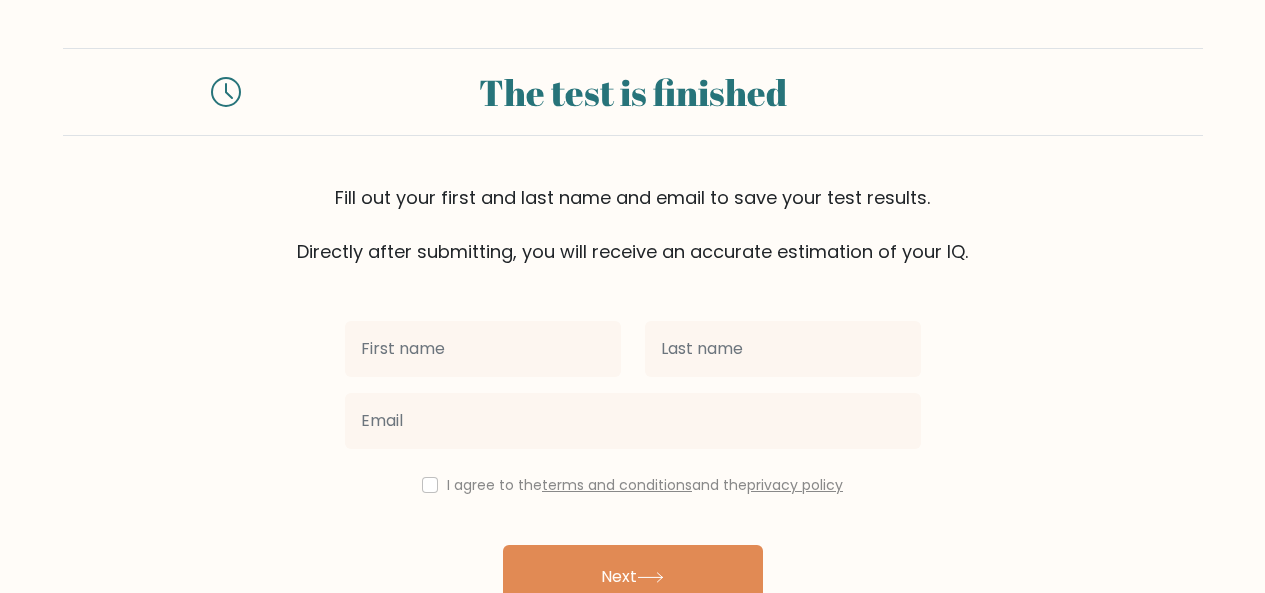 scroll, scrollTop: 0, scrollLeft: 0, axis: both 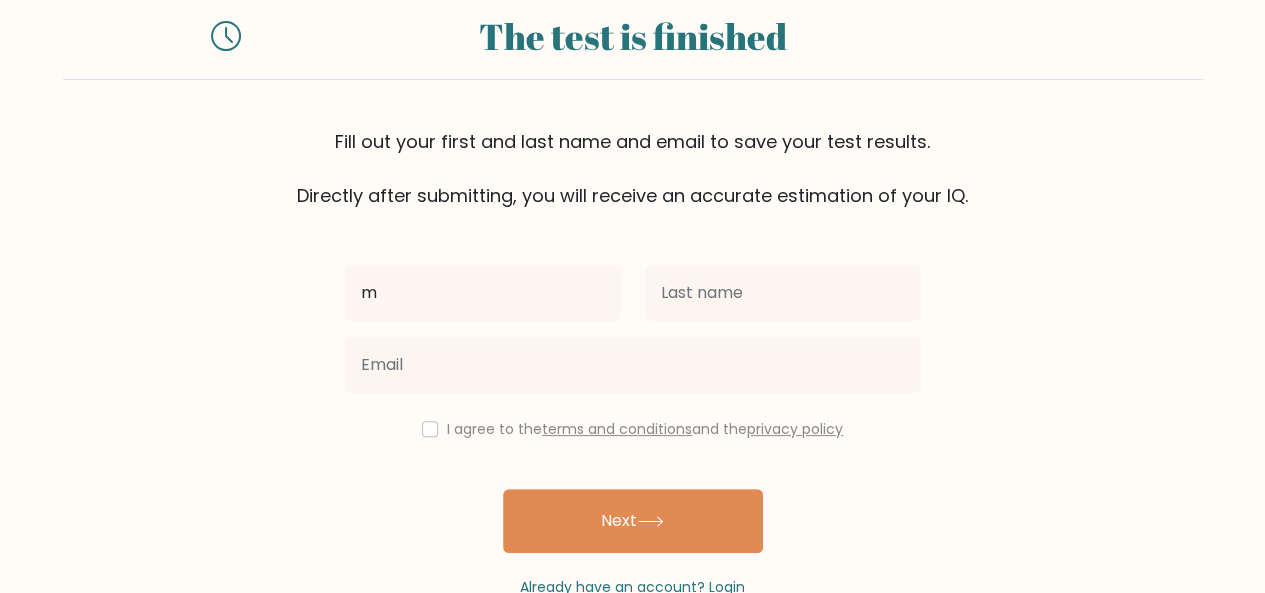type on "m" 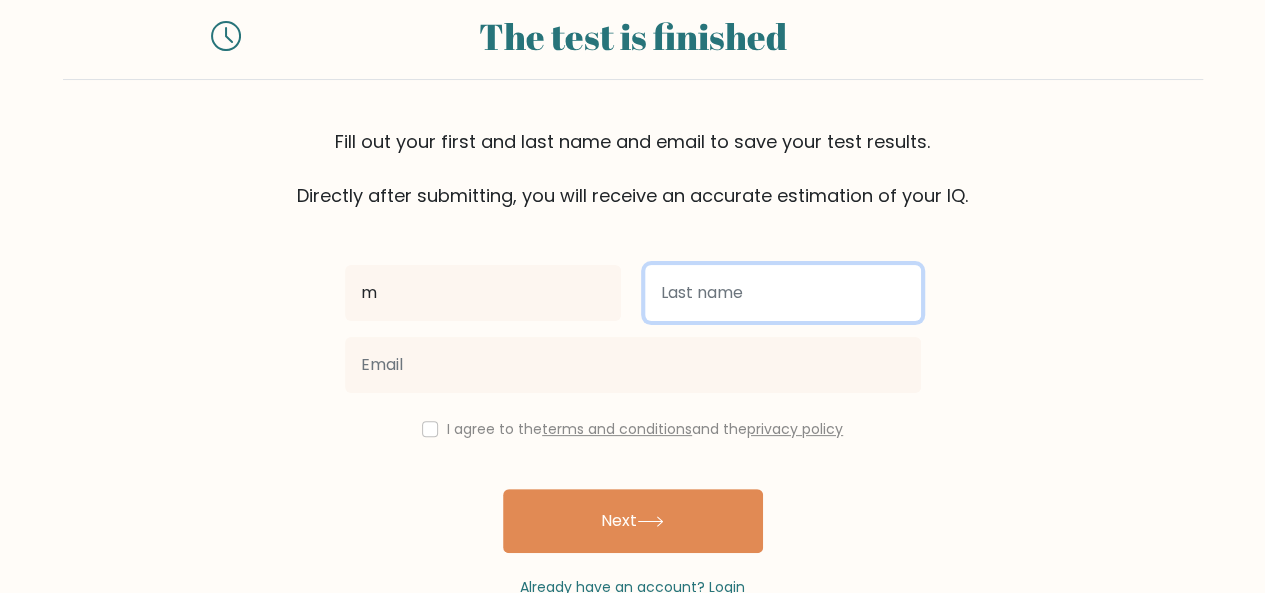 click at bounding box center (783, 293) 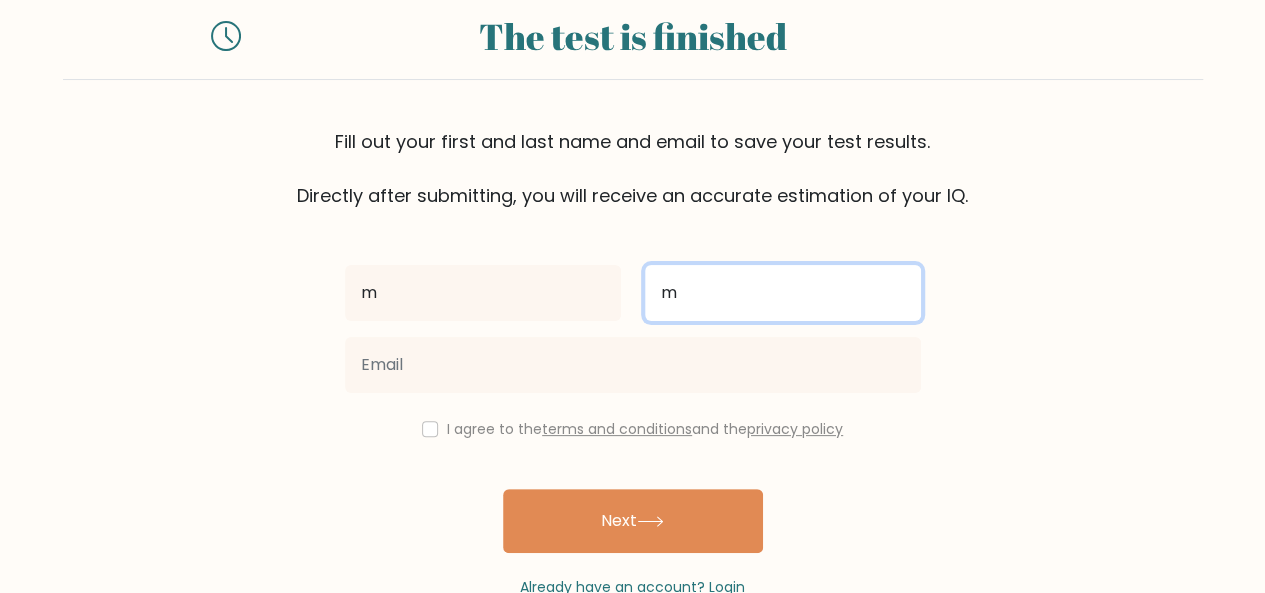 type on "m" 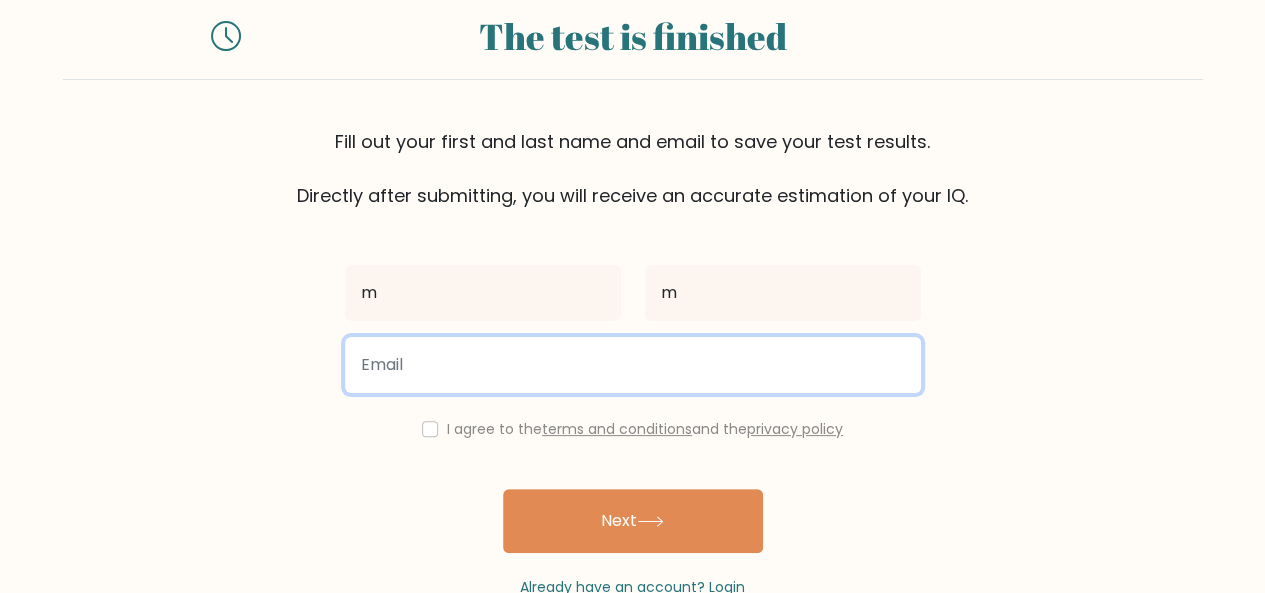 click at bounding box center [633, 365] 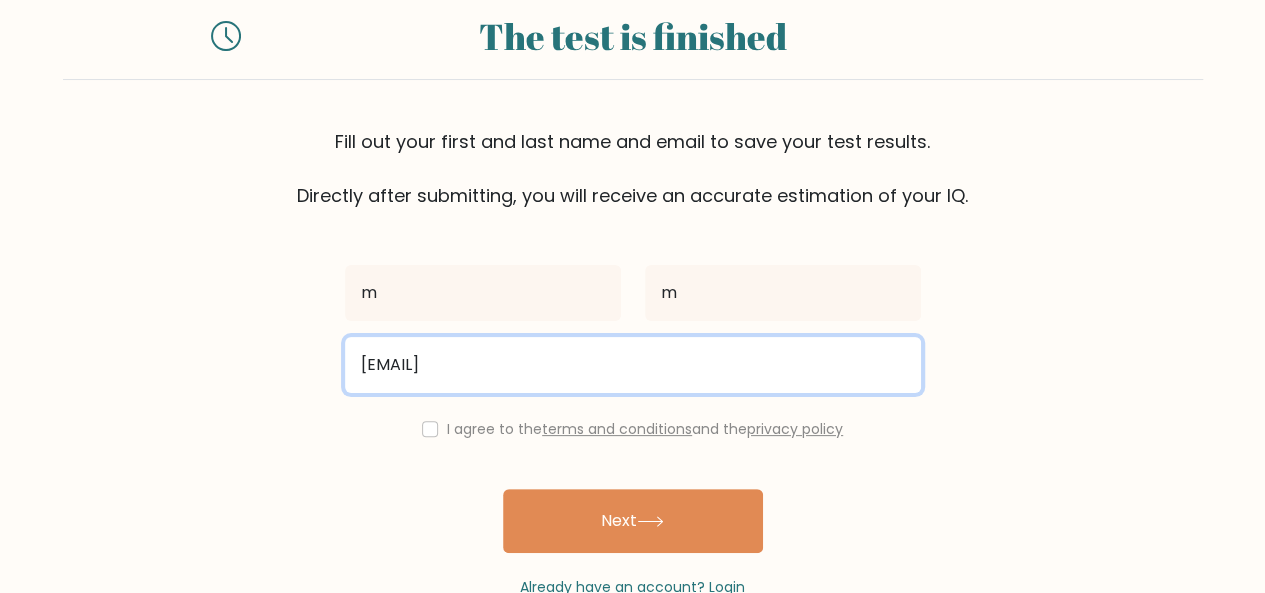 type on "12mahwish.mughal@mail.com" 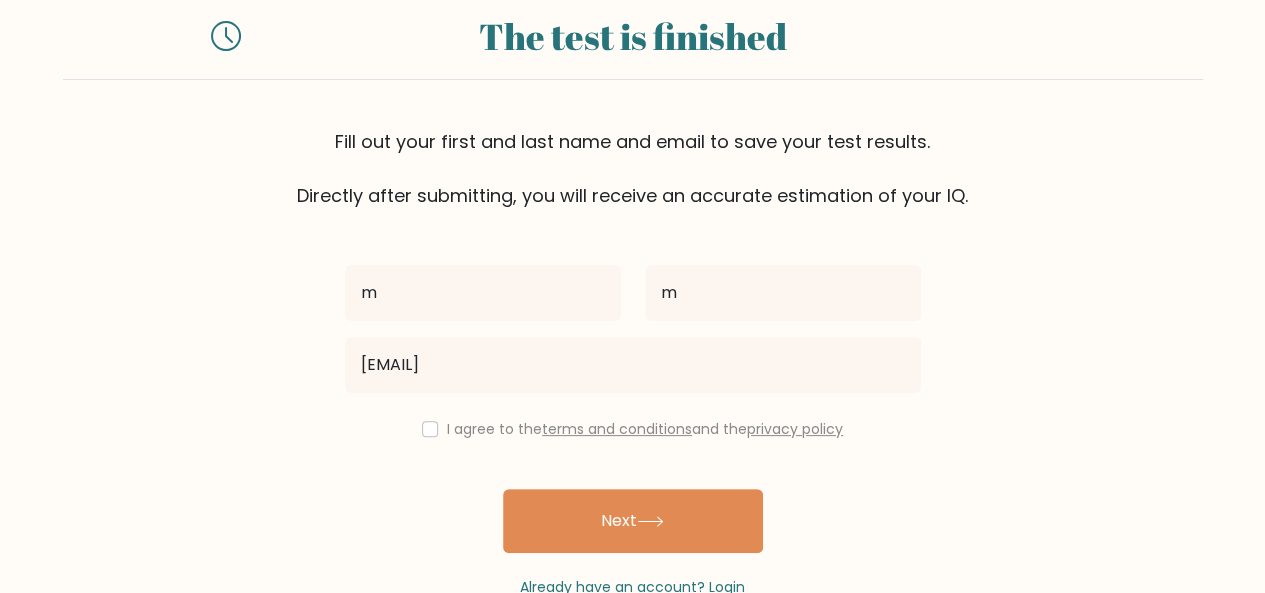 click on "I agree to the  terms and conditions  and the  privacy policy" at bounding box center (633, 429) 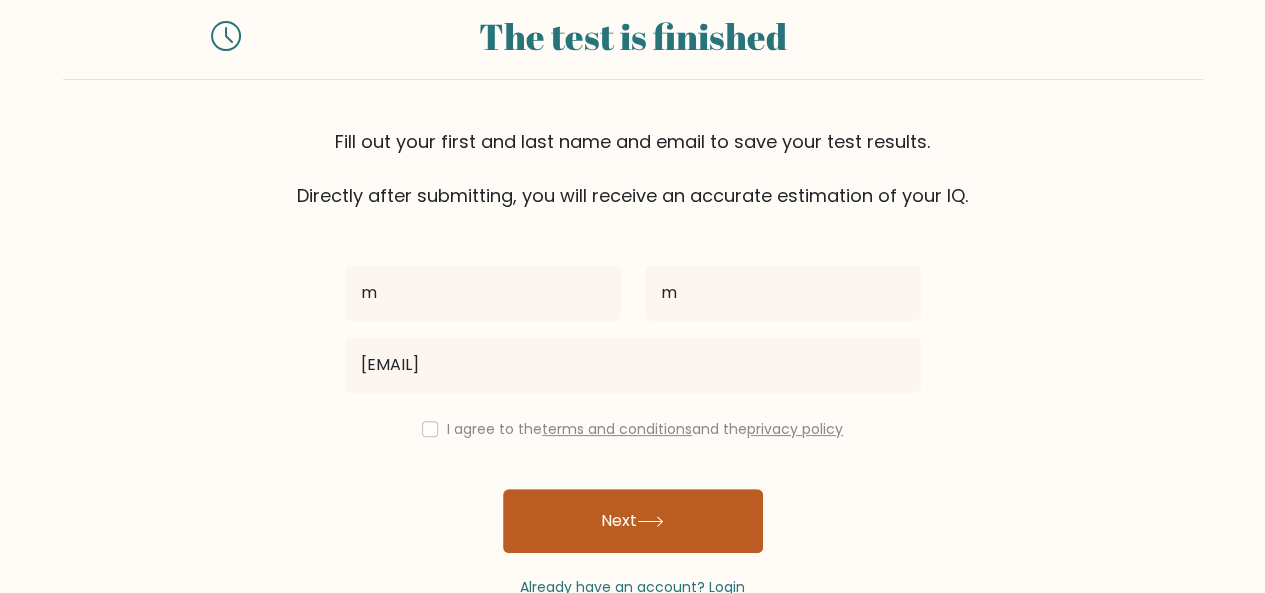 click on "Next" at bounding box center (633, 521) 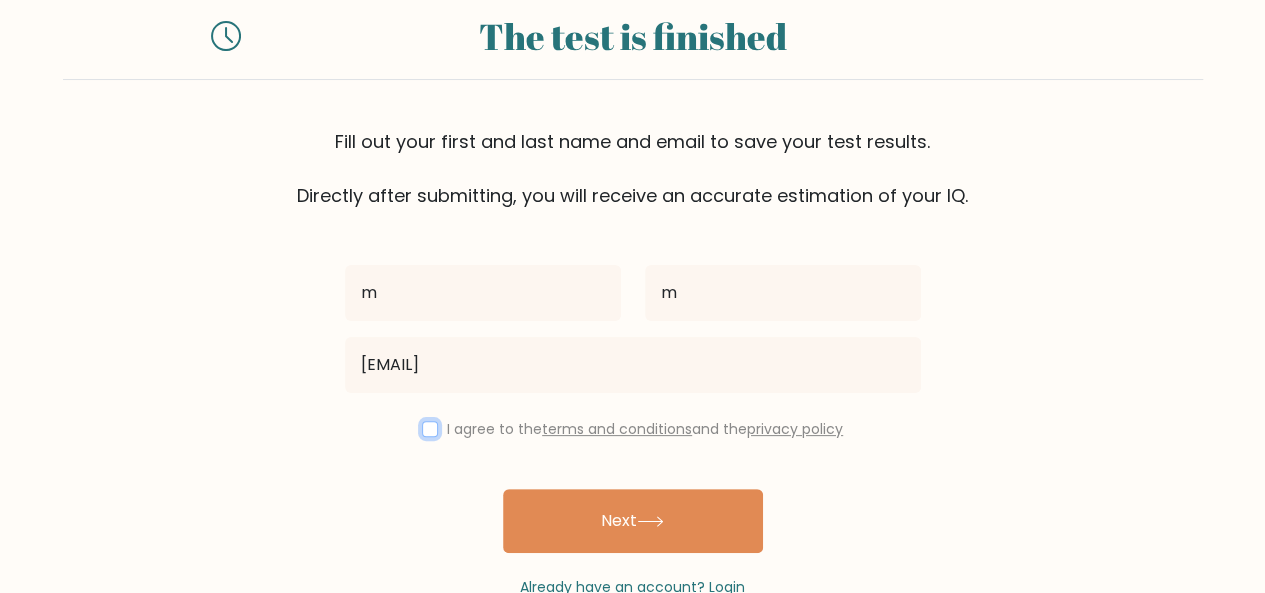 scroll, scrollTop: 107, scrollLeft: 0, axis: vertical 